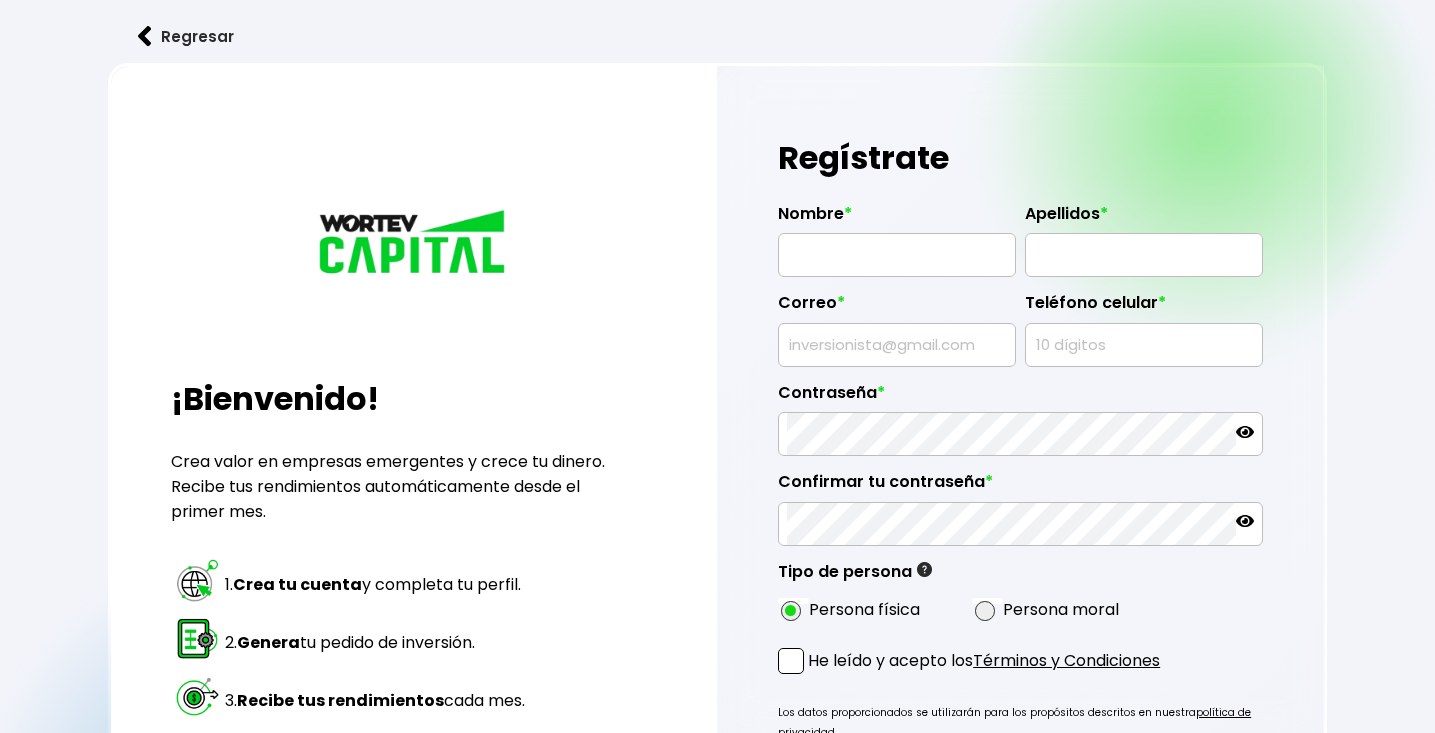 radio on "true" 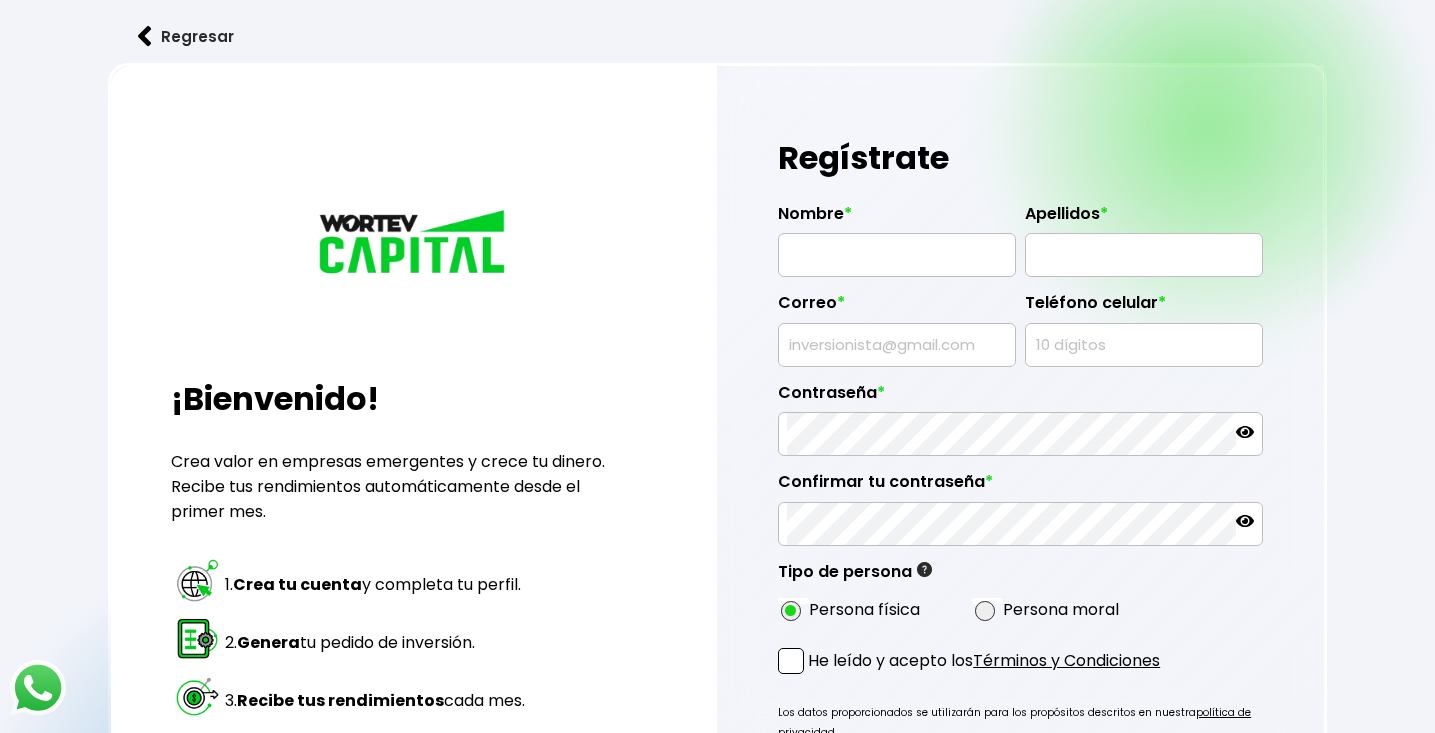 scroll, scrollTop: 0, scrollLeft: 0, axis: both 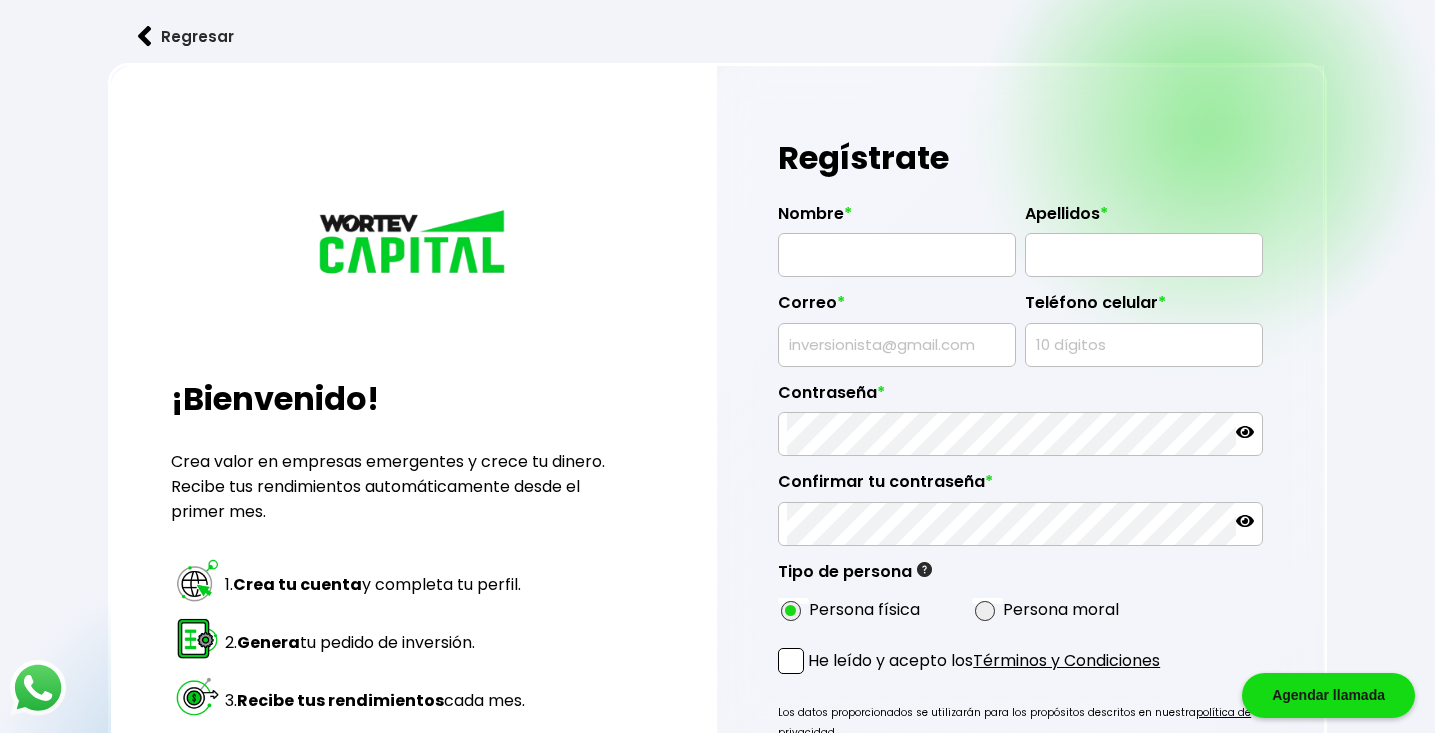 click on "Regístrate Nombre  * Apellidos * Correo * Teléfono celular * Contraseña *    Confirmar tu contraseña * Tipo de persona  Persona Física   Individuo que realiza cualquier actividad económica (vendedor, comerciante, empleado, profesionista, etc..) el cual tiene derechos y obligaciones, la persona física NO emite facturas para estos fines, únicamente recibe una constancia de retención de impuestos por parte de WORTEV CAPITAL. Persona Moral  Sociedad conformada por personas físicas o empresas que se unen para la realización de un objetivo social que puede ser con o sin fines de lucro (SA de CV, SAPI de CV, S de RL, entre otras). La persona moral SI emite una factura para estos fines la cual es el soporte para los rendimientos recibidos de parte de  WORTEV CAPITAL. Persona física Persona moral He leído y acepto los  Términos y Condiciones Los datos proporcionados se utilizarán para los propósitos descritos en nuestra   política de privacidad. CREAR CUENTA ¿Ya tienes cuenta?  Inicia sesión" at bounding box center (1021, 510) 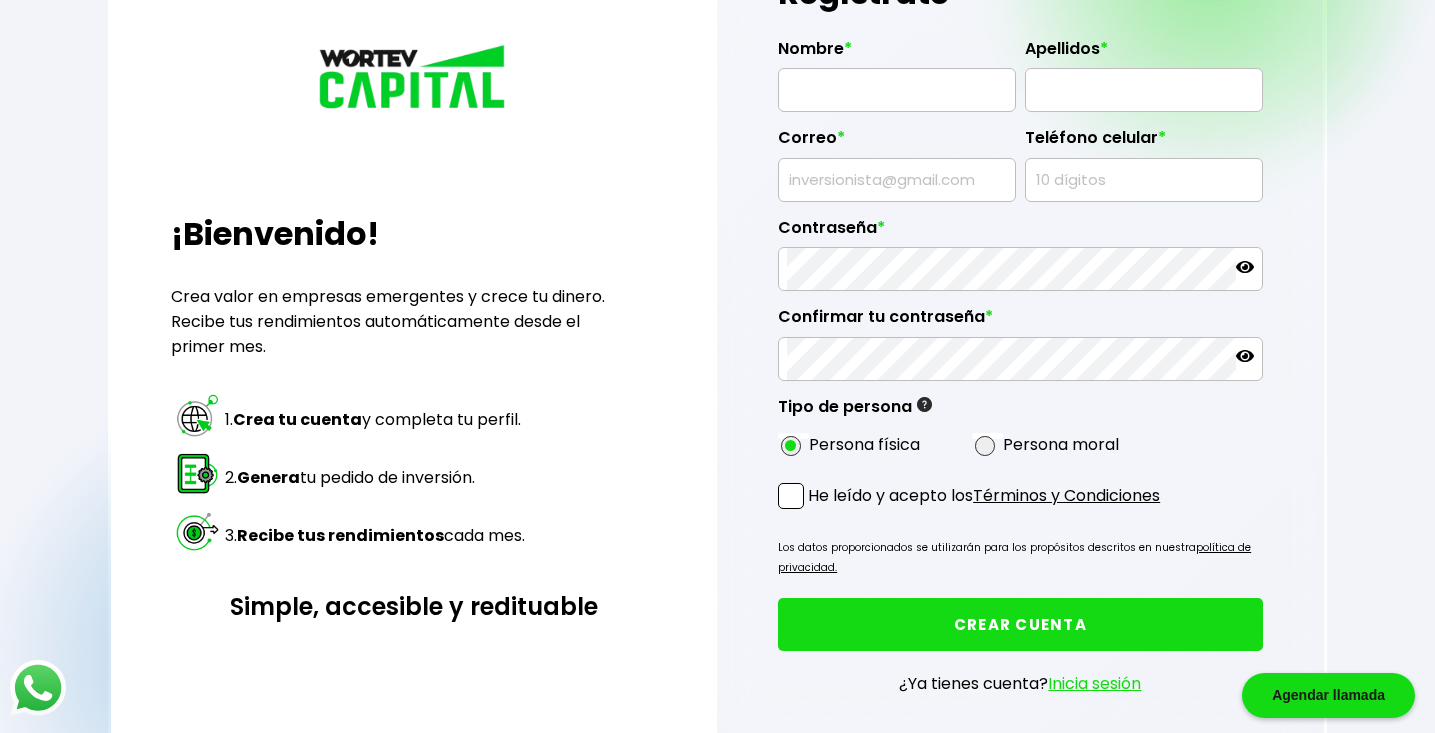 scroll, scrollTop: 200, scrollLeft: 0, axis: vertical 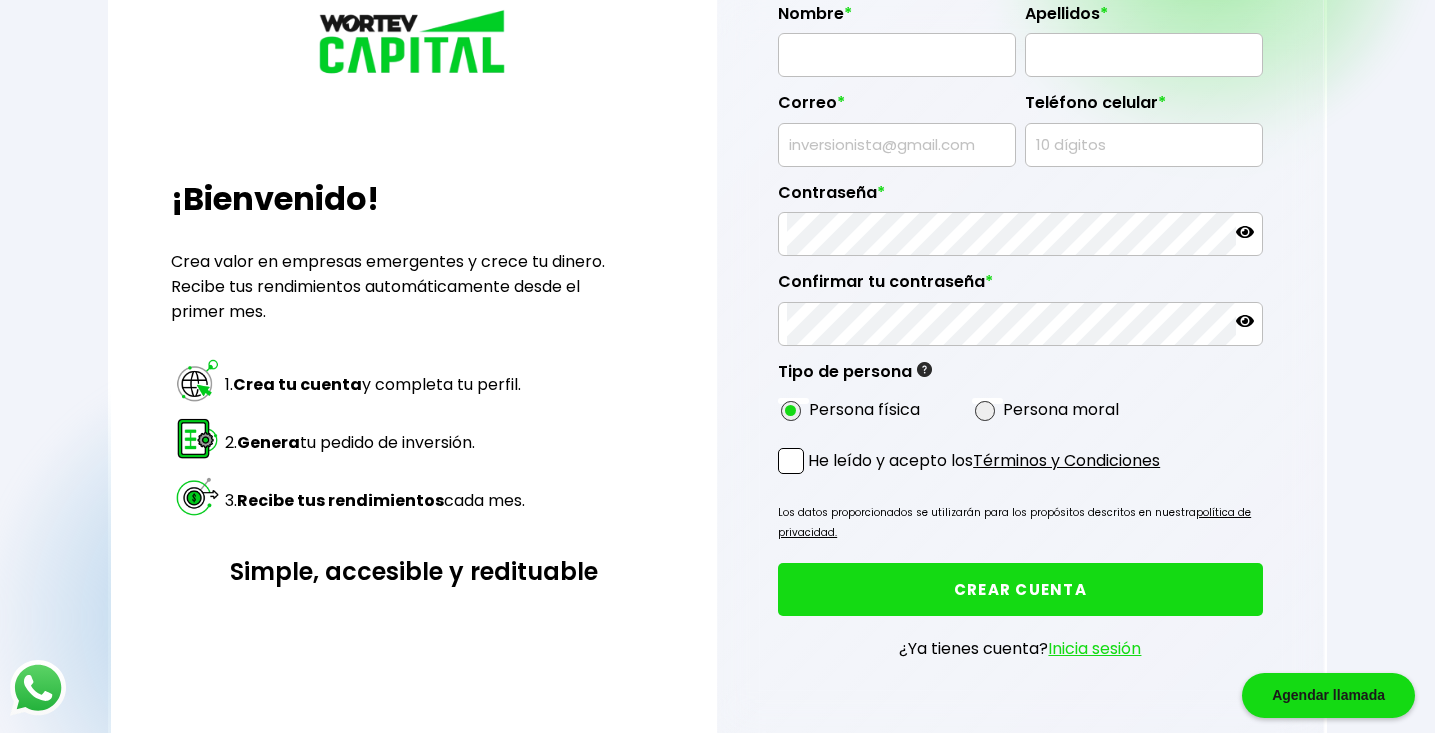 click on "Regresar ¡Bienvenido! Crea valor en empresas emergentes y crece tu dinero. Recibe tus rendimientos automáticamente desde el  primer mes. 1.   Crea tu cuenta  y completa tu perfil. 2.  Genera  tu pedido de inversión. 3.  Recibe tus rendimientos  cada mes. Simple, accesible y redituable Regístrate Nombre  * Apellidos * Correo * Teléfono celular * Contraseña *    Confirmar tu contraseña * Tipo de persona  Persona Física   Individuo que realiza cualquier actividad económica (vendedor, comerciante, empleado, profesionista, etc..) el cual tiene derechos y obligaciones, la persona física NO emite facturas para estos fines, únicamente recibe una constancia de retención de impuestos por parte de WORTEV CAPITAL. Persona Moral  Persona física Persona moral He leído y acepto los  Términos y Condiciones Los datos proporcionados se utilizarán para los propósitos descritos en nuestra   política de privacidad. CREAR CUENTA ¿Ya tienes cuenta?  Inicia sesión" at bounding box center [717, 294] 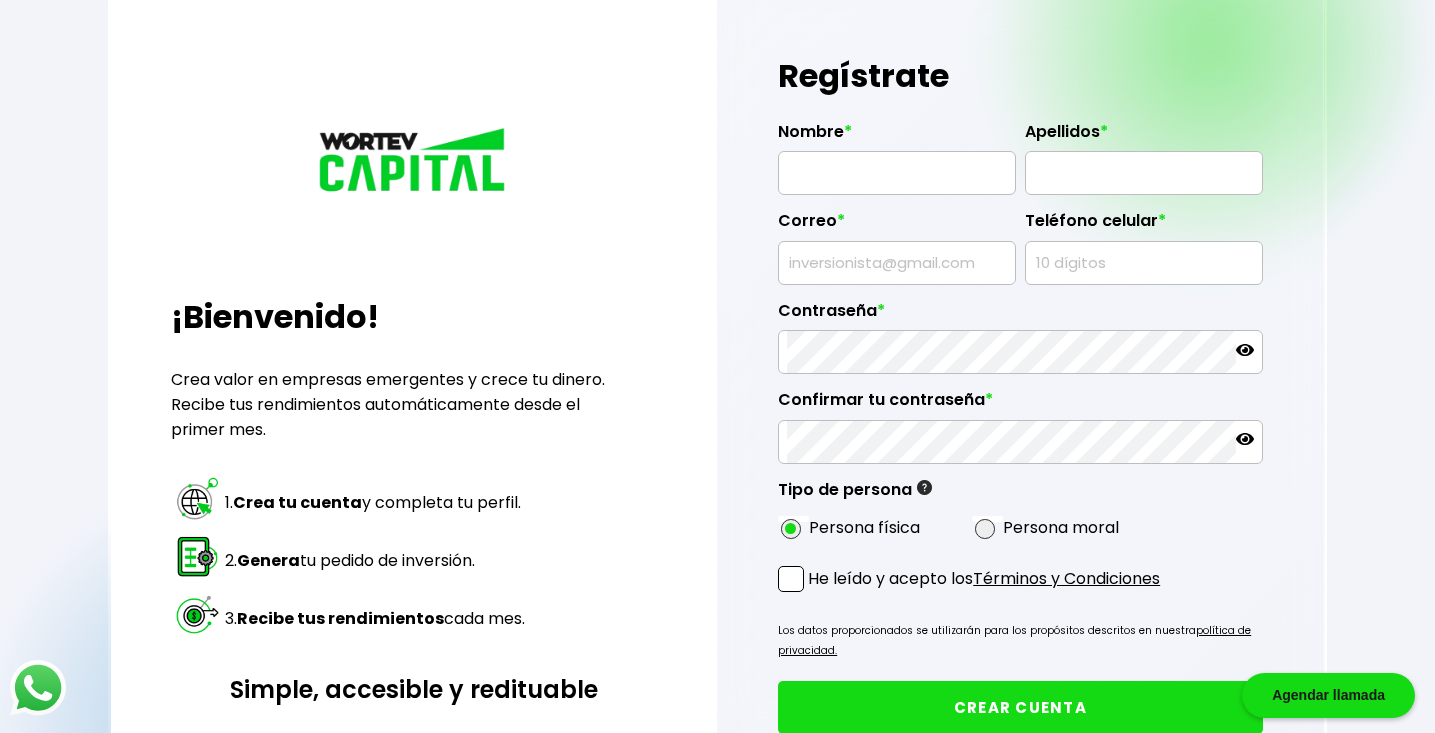 scroll, scrollTop: 80, scrollLeft: 0, axis: vertical 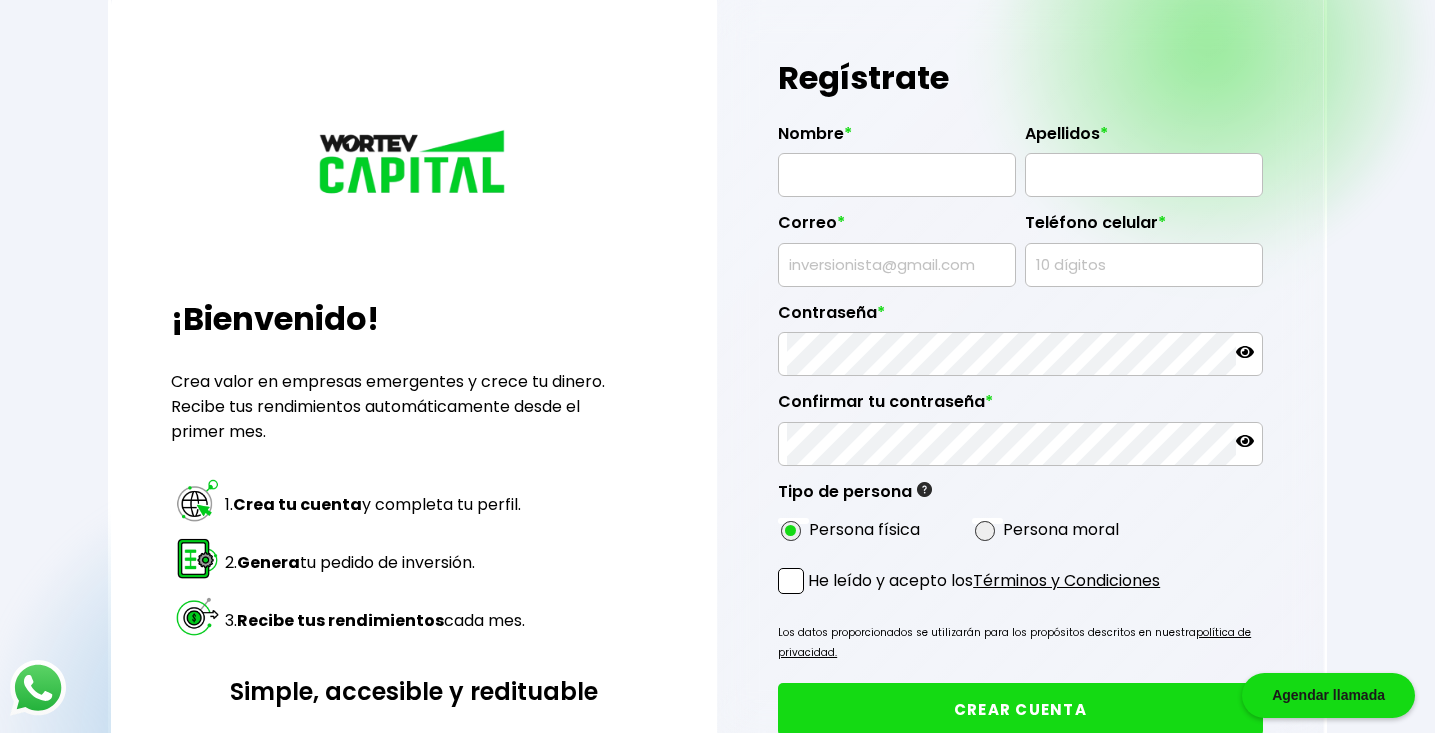 click at bounding box center [896, 175] 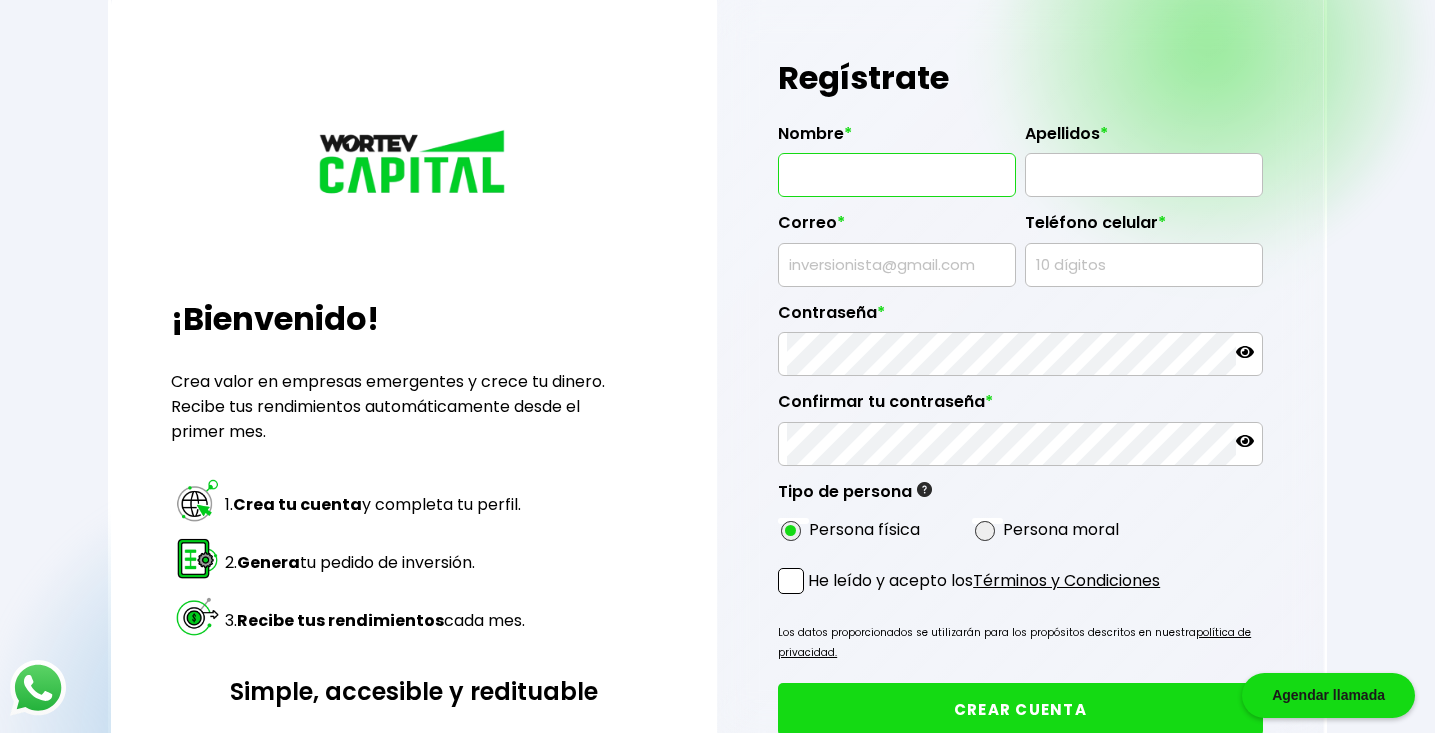 type on "[FIRST]" 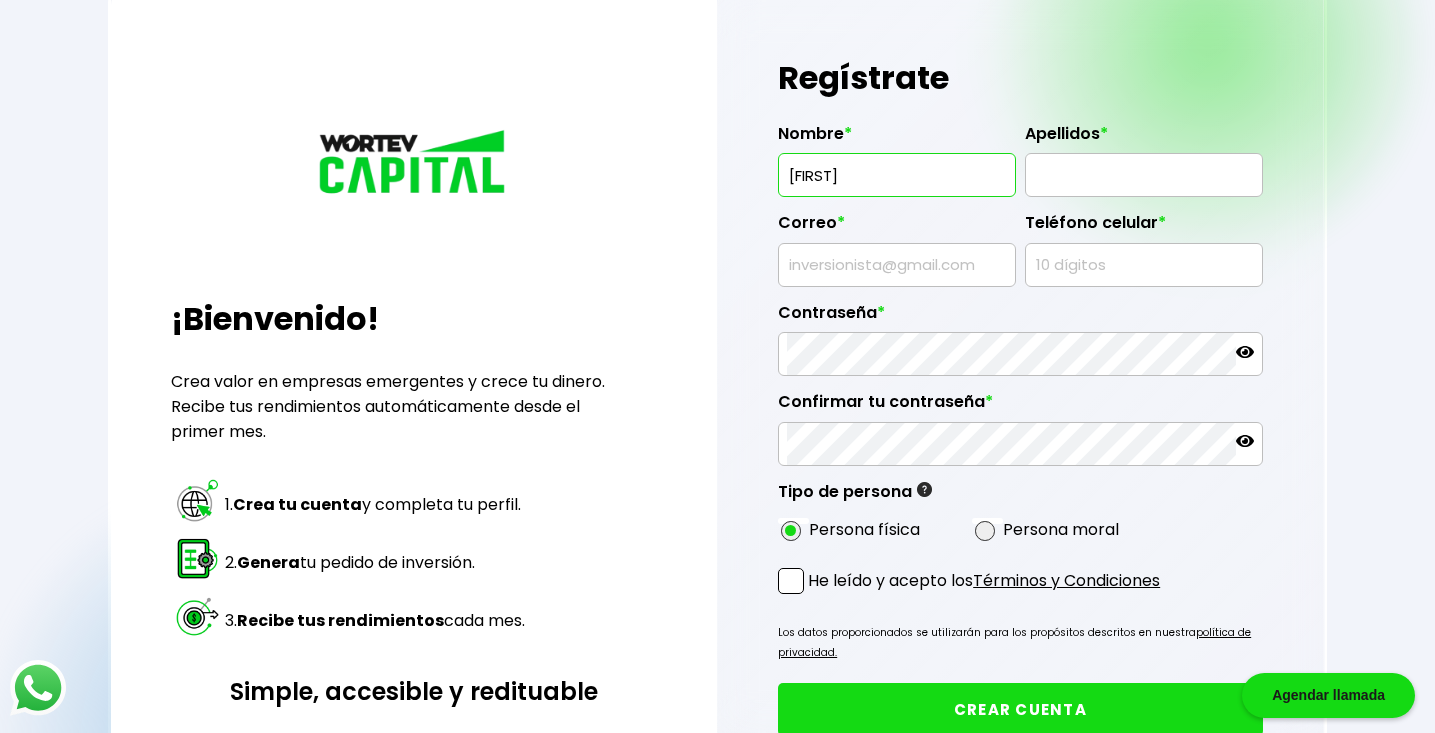 click at bounding box center (1143, 175) 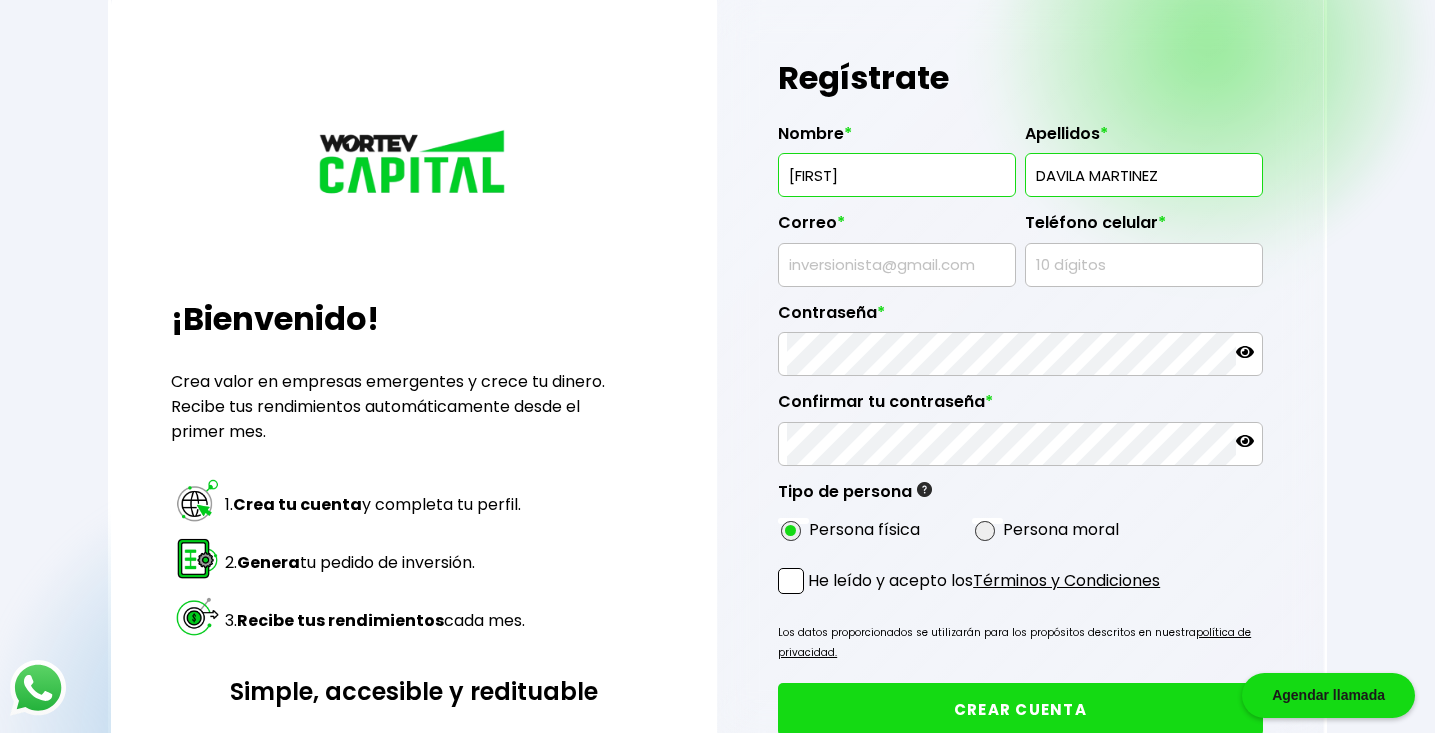 type on "DAVILA MARTINEZ" 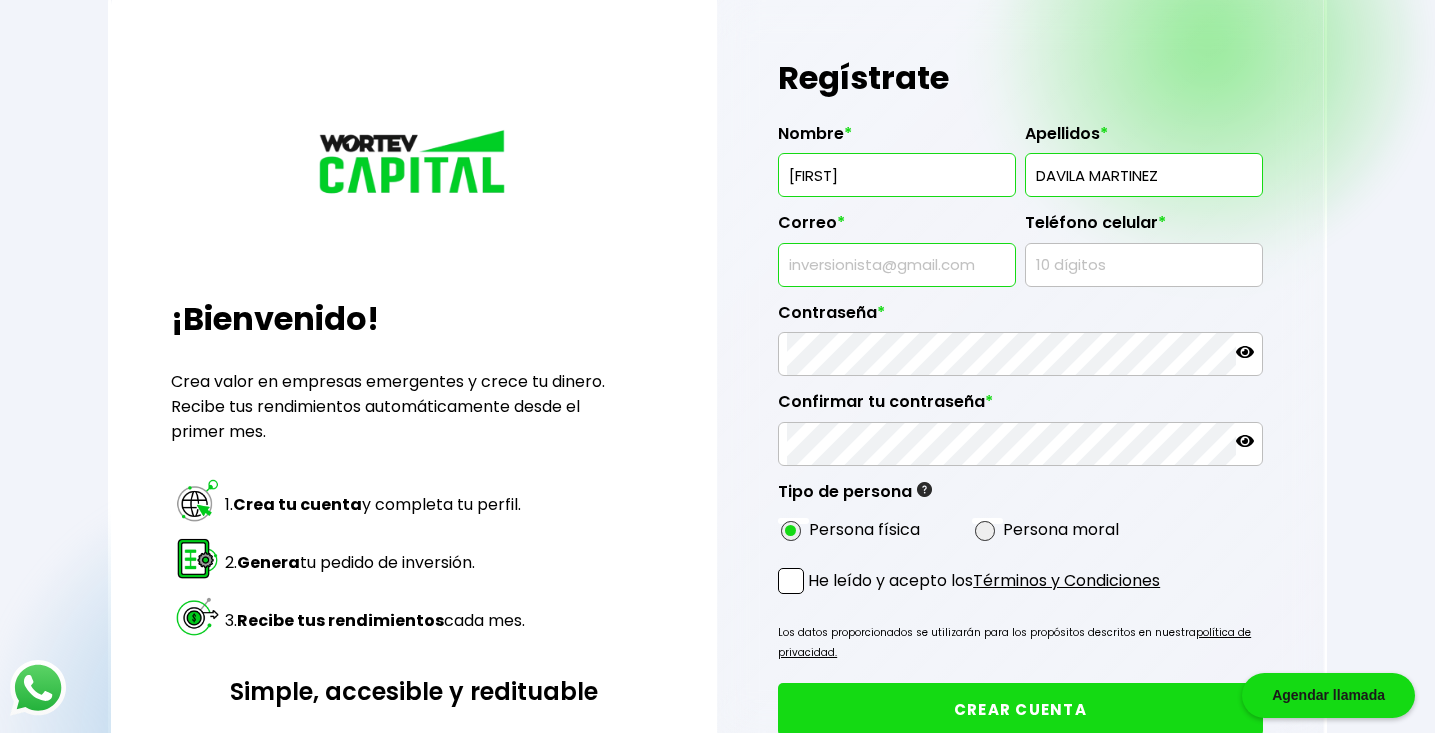 type on "ulisesdavilamtz@example.com" 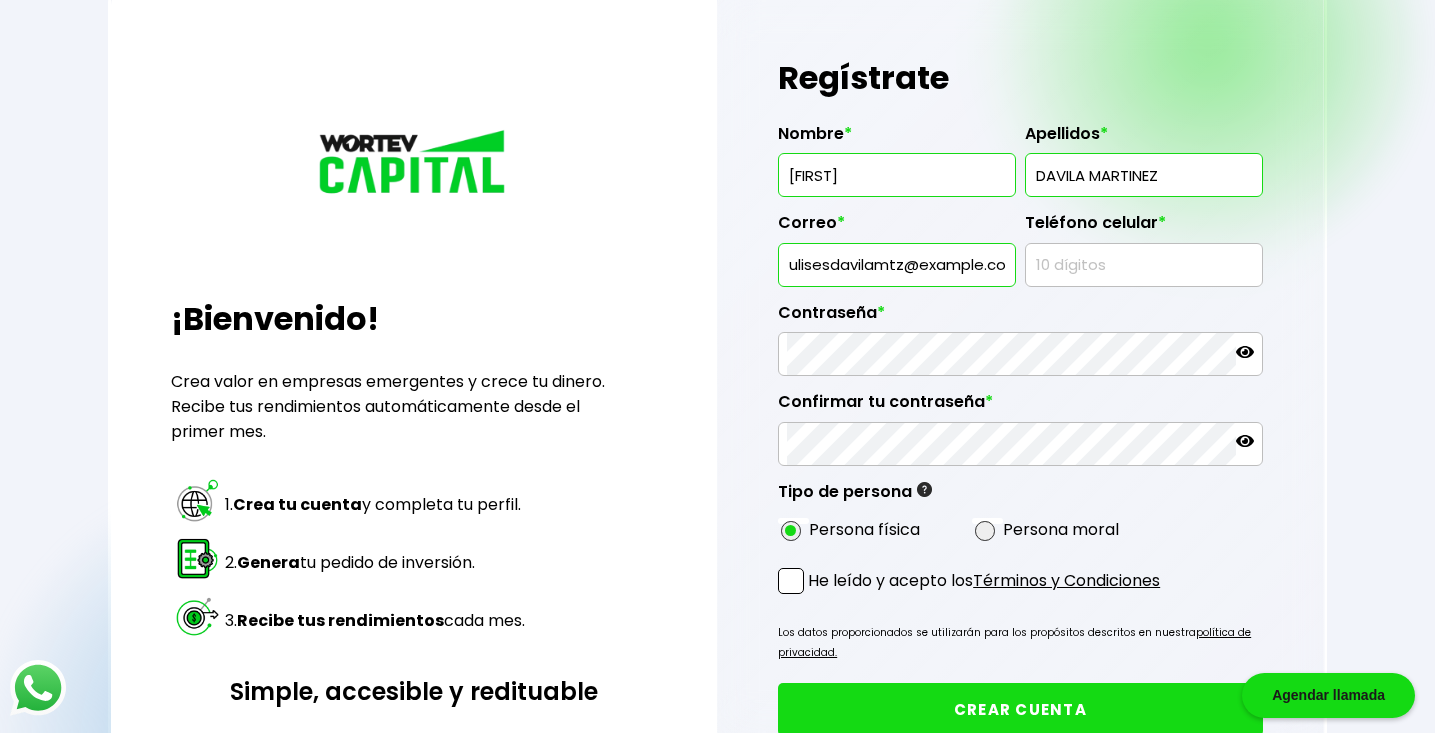 click at bounding box center (1143, 265) 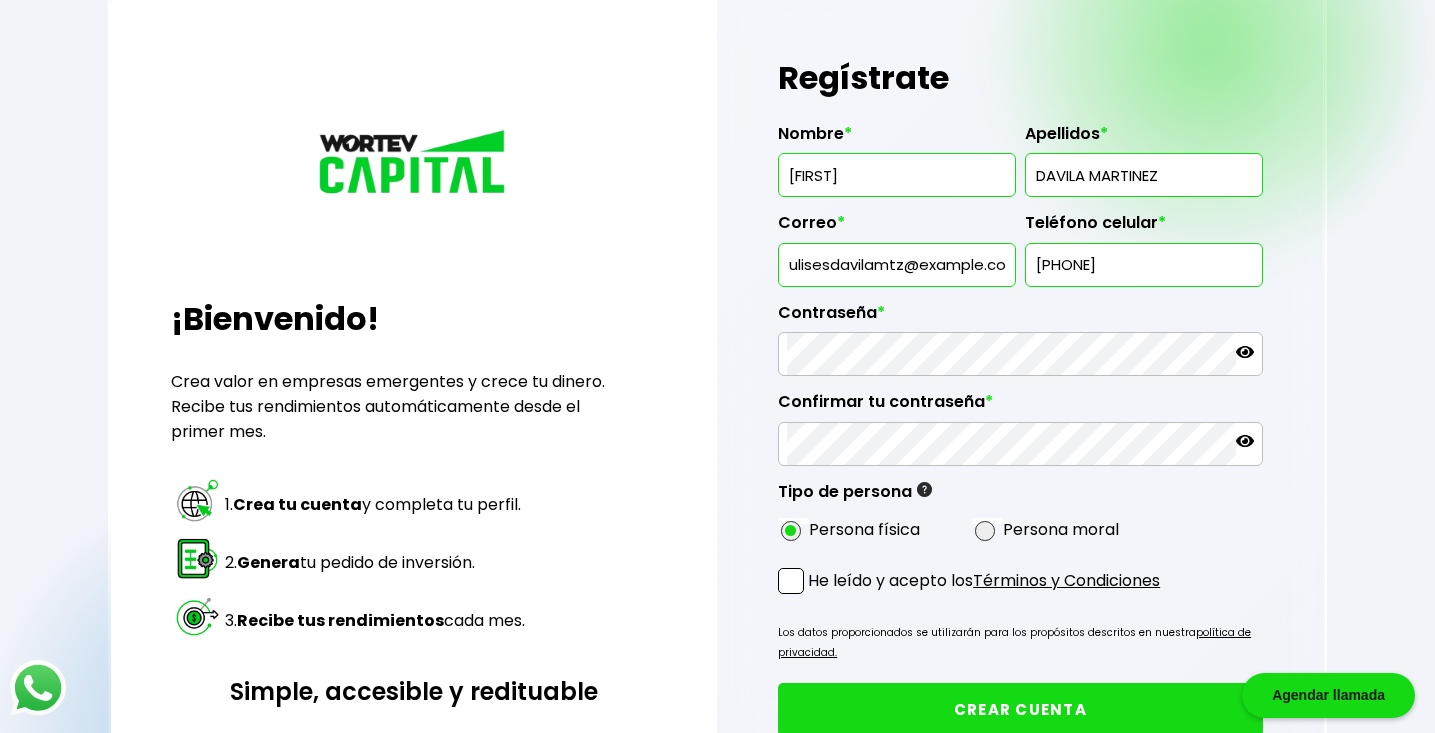 type on "[PHONE]" 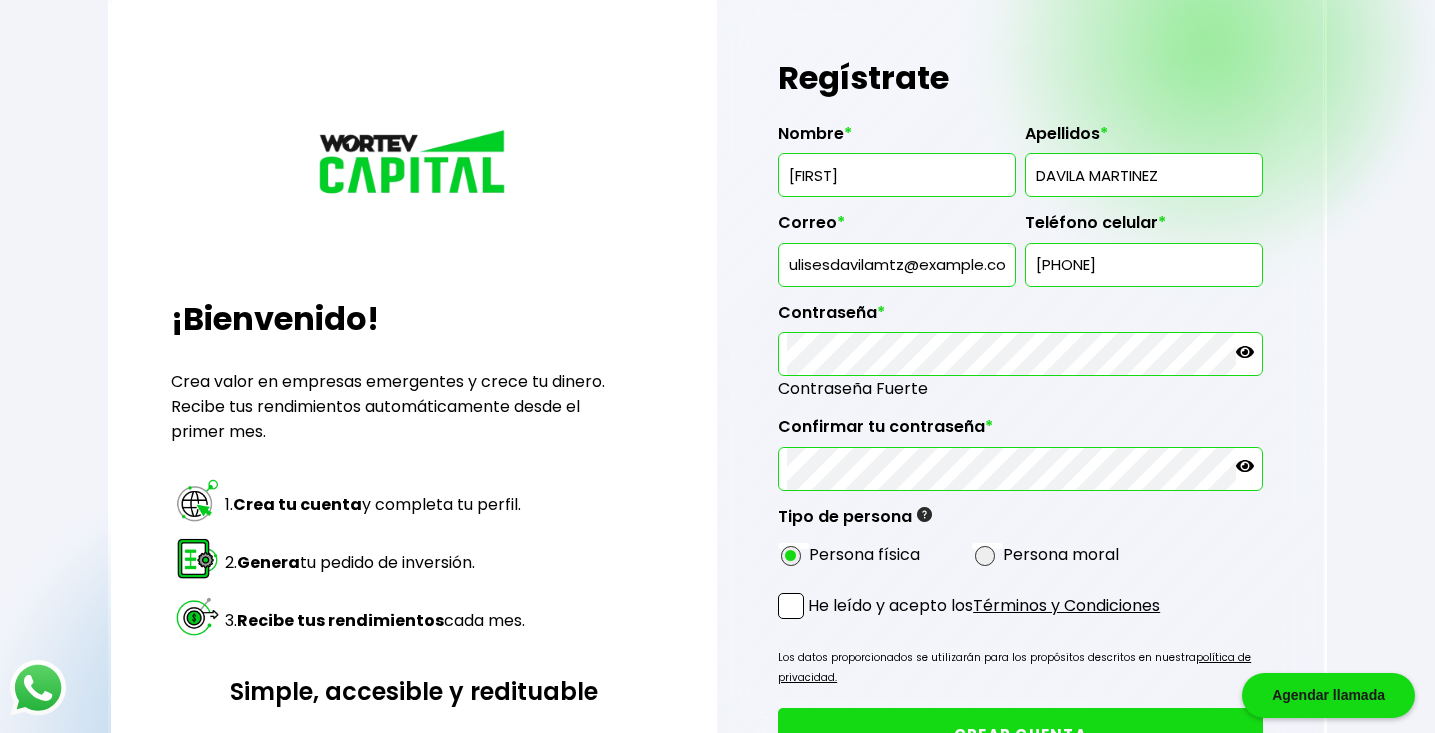 click on "Nombre  * [FIRST] Apellidos * DAVILA MARTINEZ Correo * ulisesdavilamtz@example.com Teléfono celular * [PHONE] Contraseña *    Contraseña Fuerte Confirmar tu contraseña * Tipo de persona  Persona Física   Individuo que realiza cualquier actividad económica (vendedor, comerciante, empleado, profesionista, etc..) el cual tiene derechos y obligaciones, la persona física NO emite facturas para estos fines, únicamente recibe una constancia de retención de impuestos por parte de WORTEV CAPITAL. Persona Moral  Sociedad conformada por personas físicas o empresas que se unen para la realización de un objetivo social que puede ser con o sin fines de lucro (SA de CV, SAPI de CV, S de RL, entre otras). La persona moral SI emite una factura para estos fines la cual es el soporte para los rendimientos recibidos de parte de  WORTEV CAPITAL. Persona física Persona moral" at bounding box center [1020, 341] 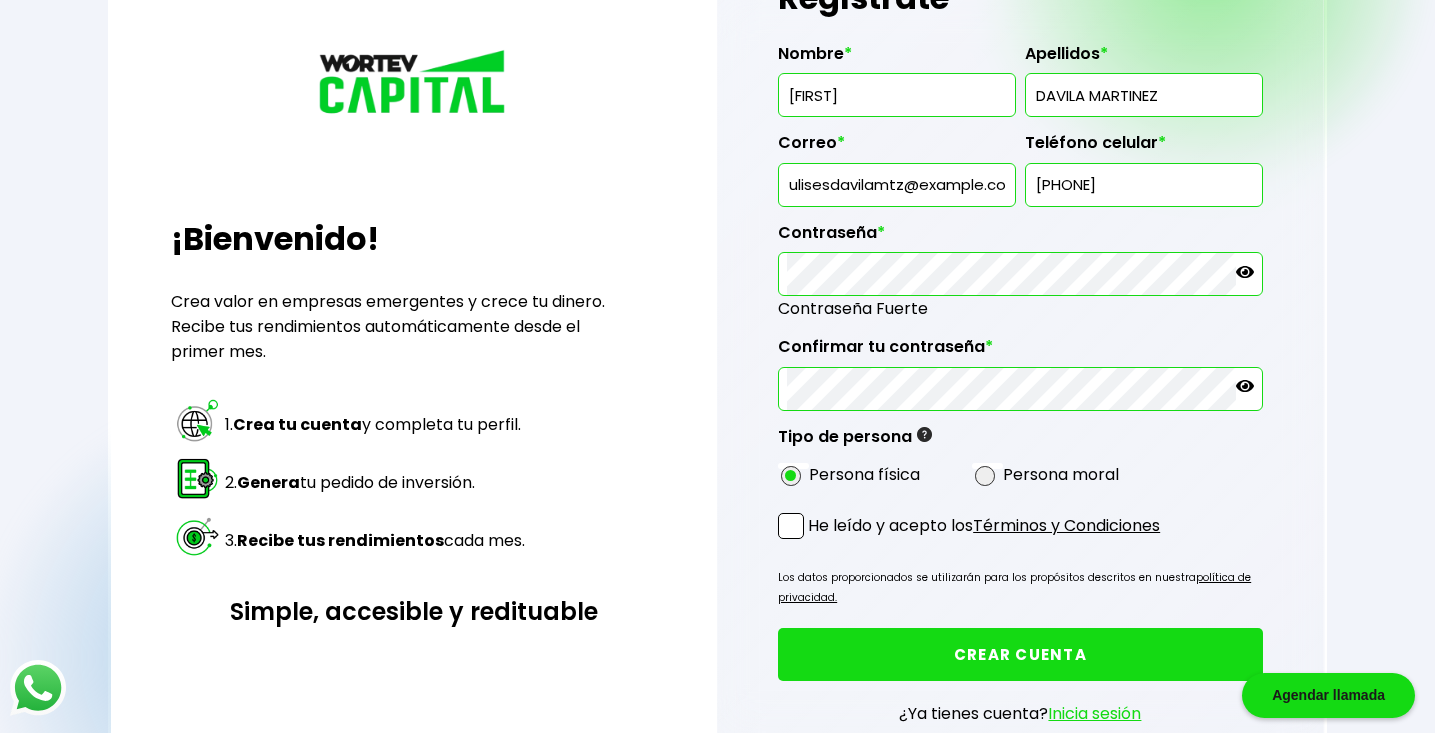 scroll, scrollTop: 200, scrollLeft: 0, axis: vertical 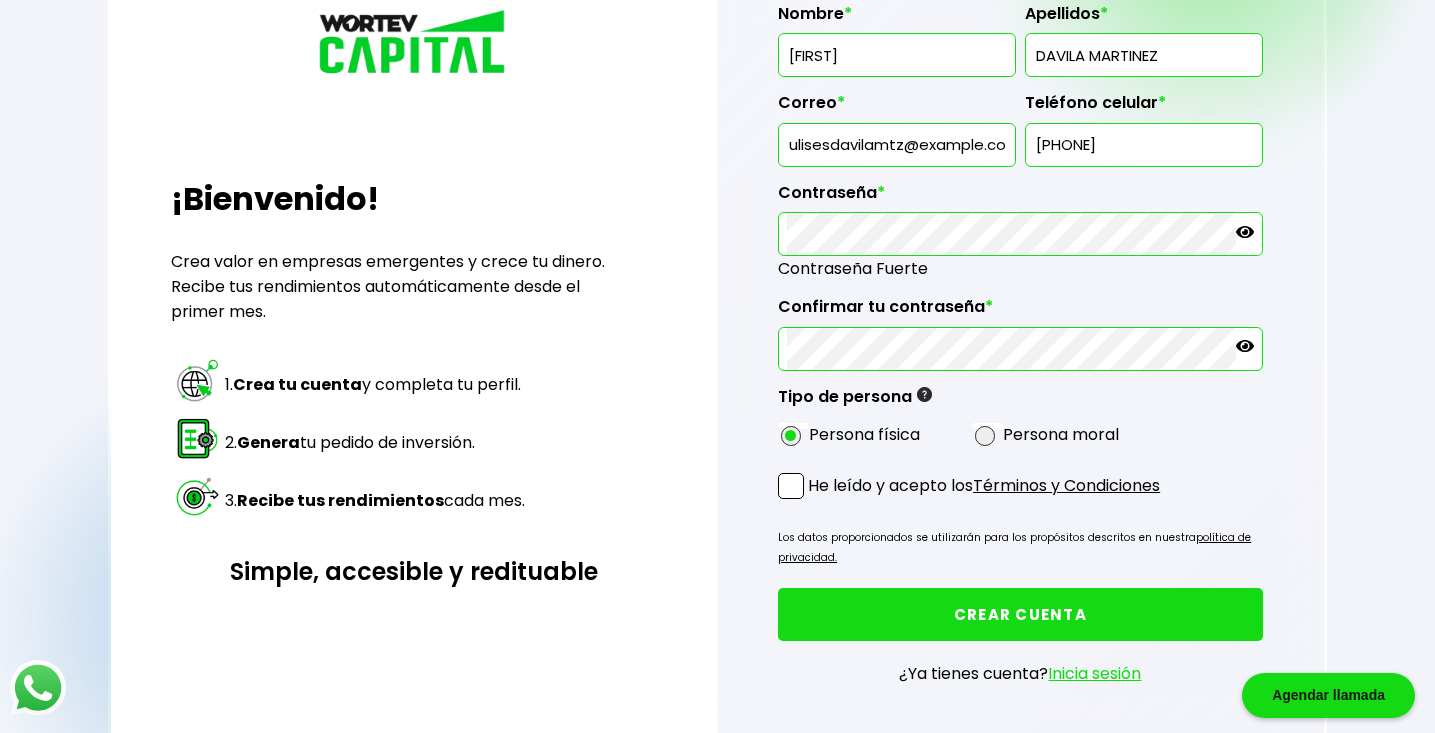 click at bounding box center [791, 486] 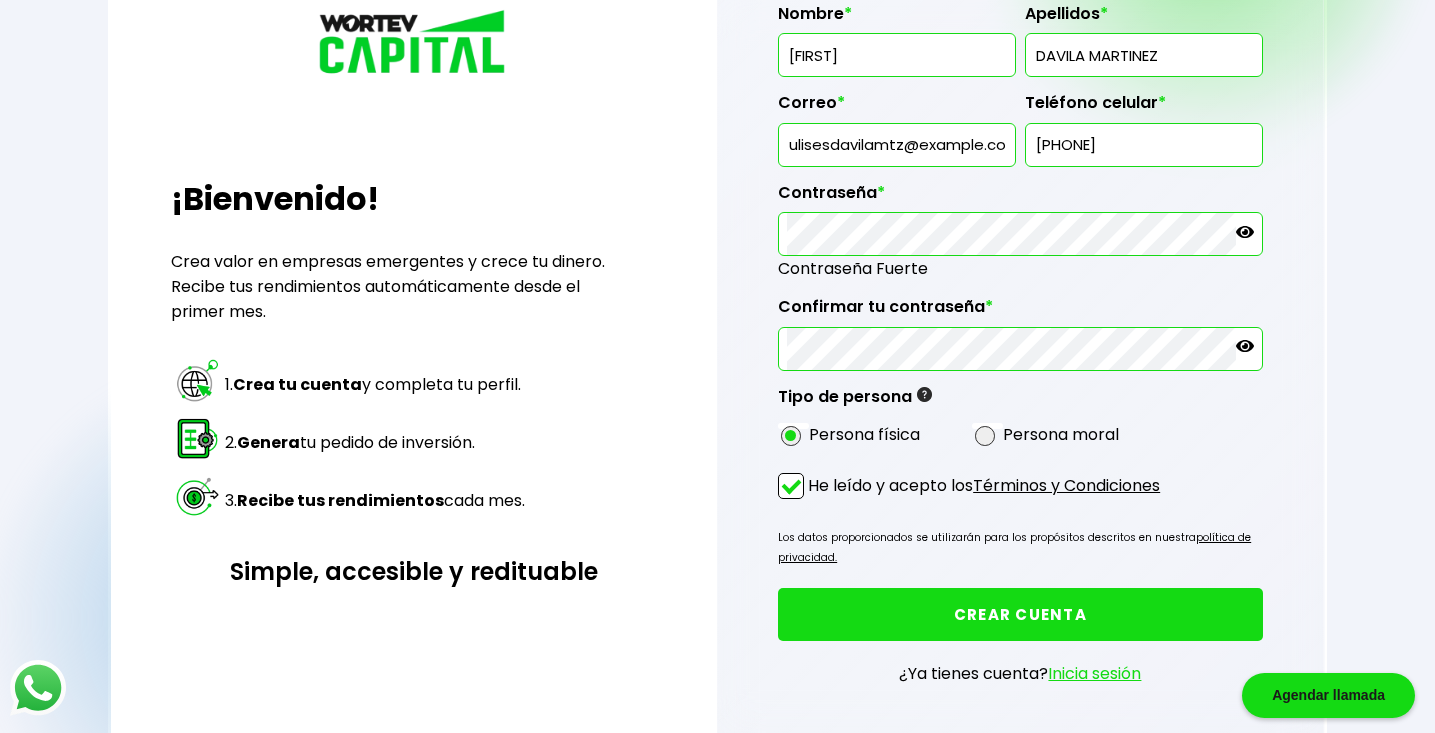 click on "CREAR CUENTA" at bounding box center [1020, 614] 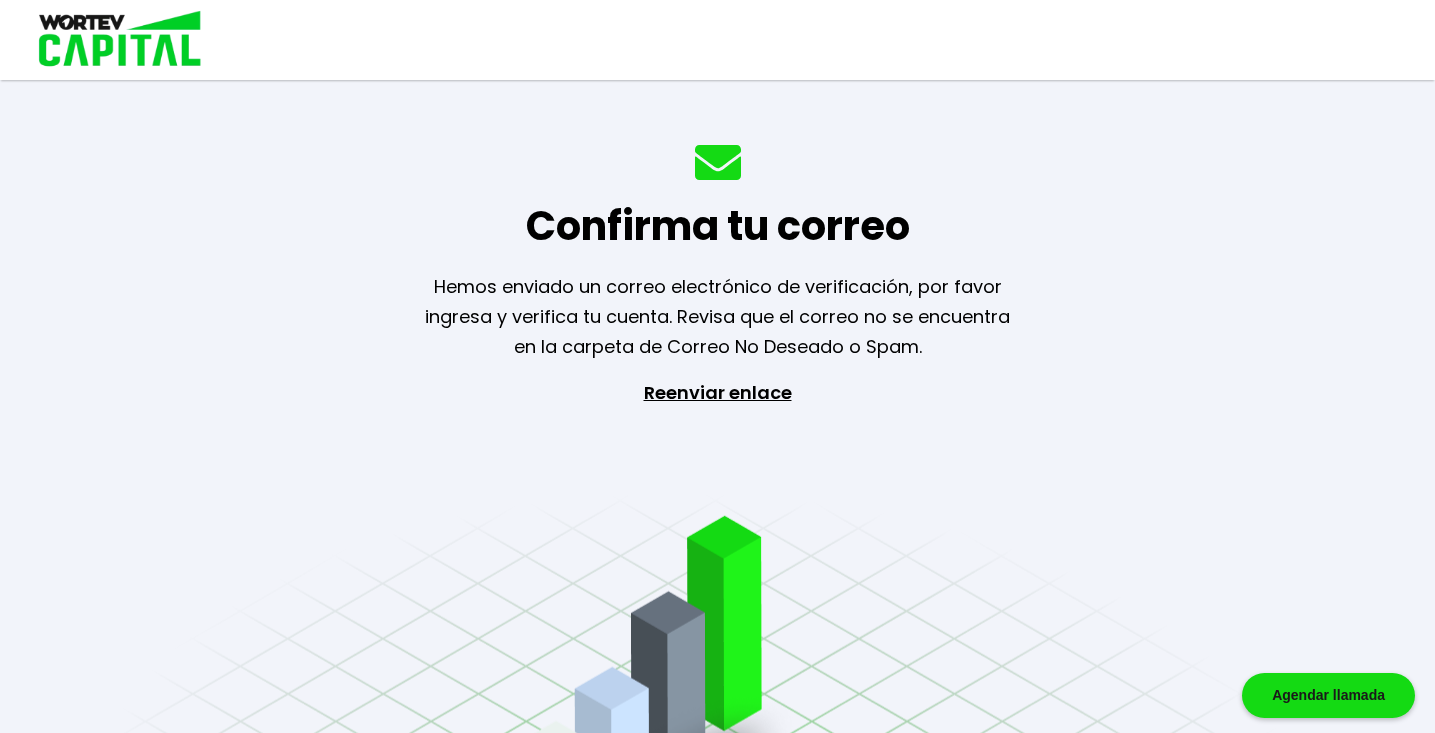 scroll, scrollTop: 0, scrollLeft: 0, axis: both 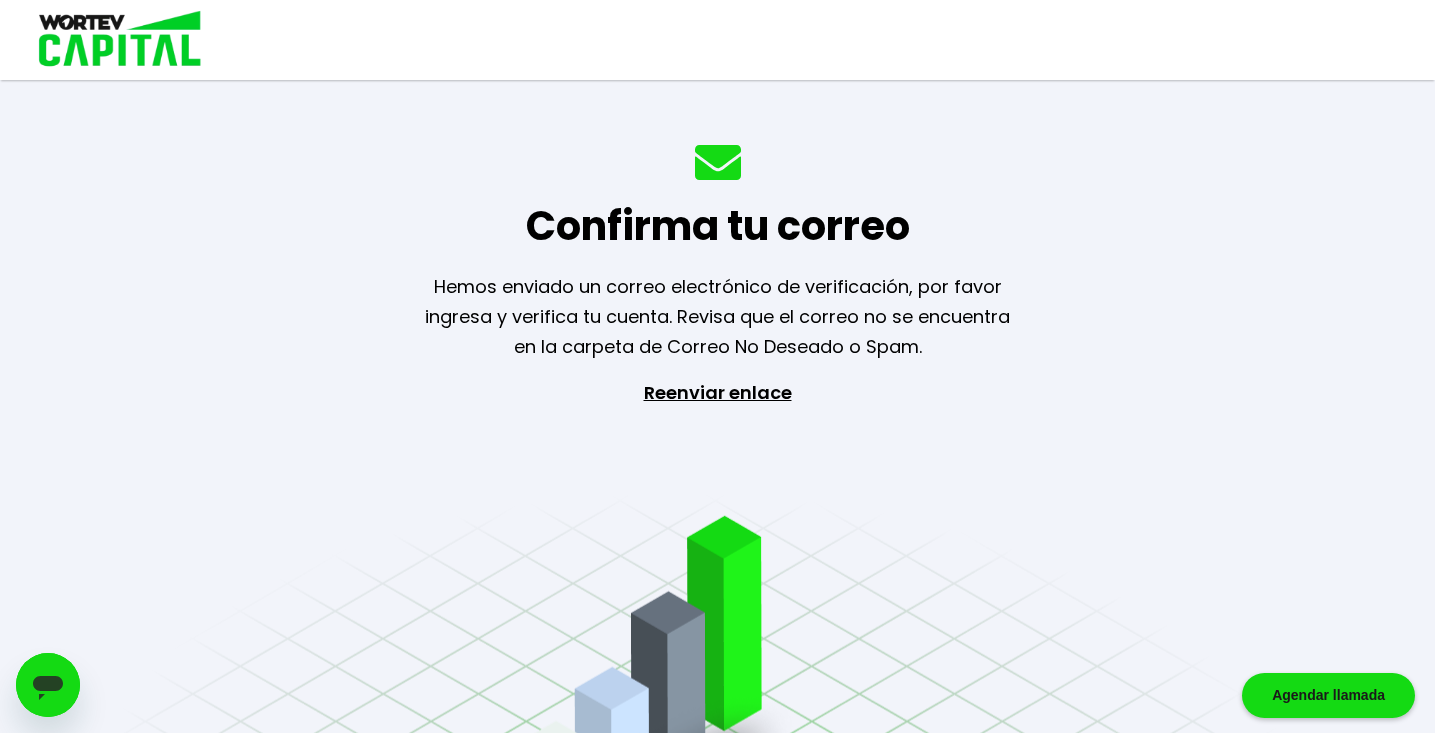 click on "Confirma tu correo Hemos enviado un correo electrónico de verificación, por favor ingresa y verifica tu cuenta. Revisa que el correo no se encuentra en la carpeta de Correo No Deseado o Spam. Reenviar enlace" at bounding box center (717, 366) 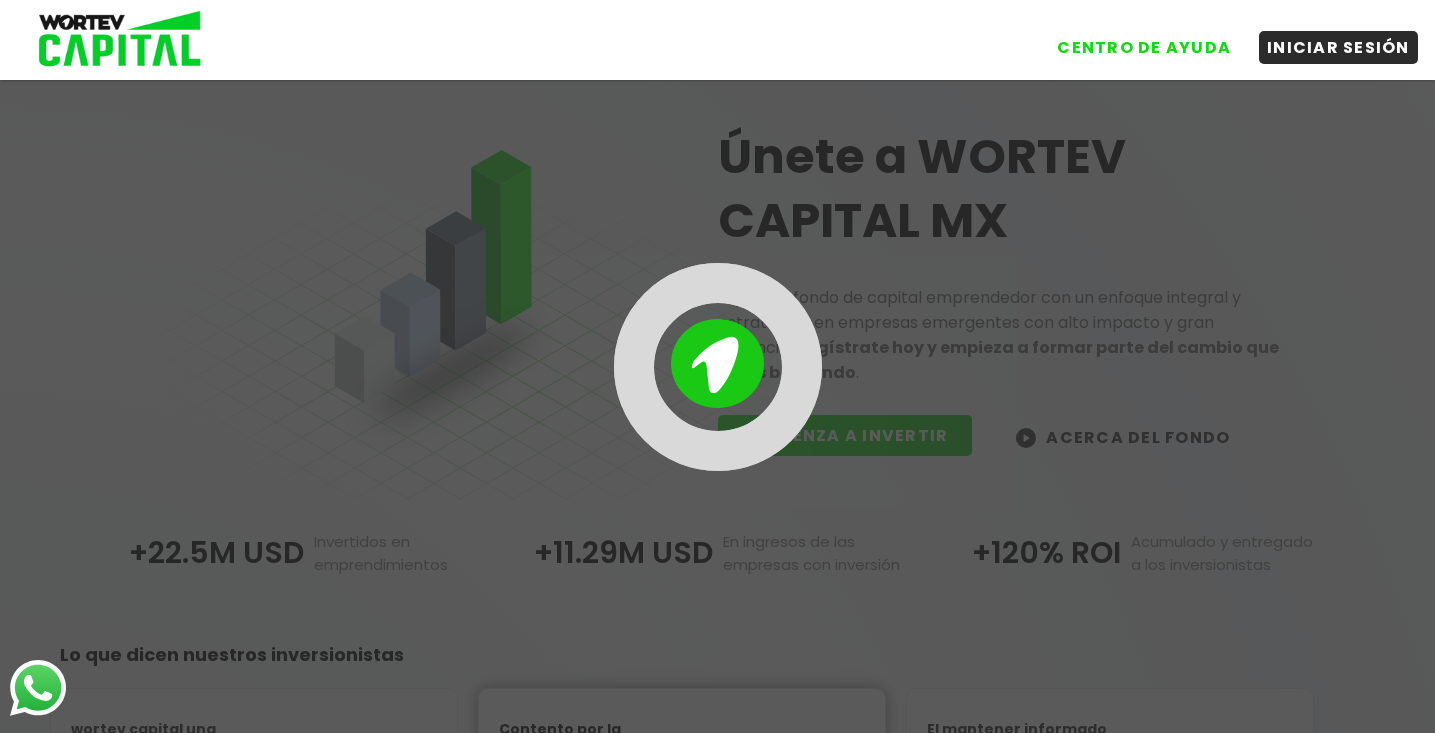 scroll, scrollTop: 0, scrollLeft: 0, axis: both 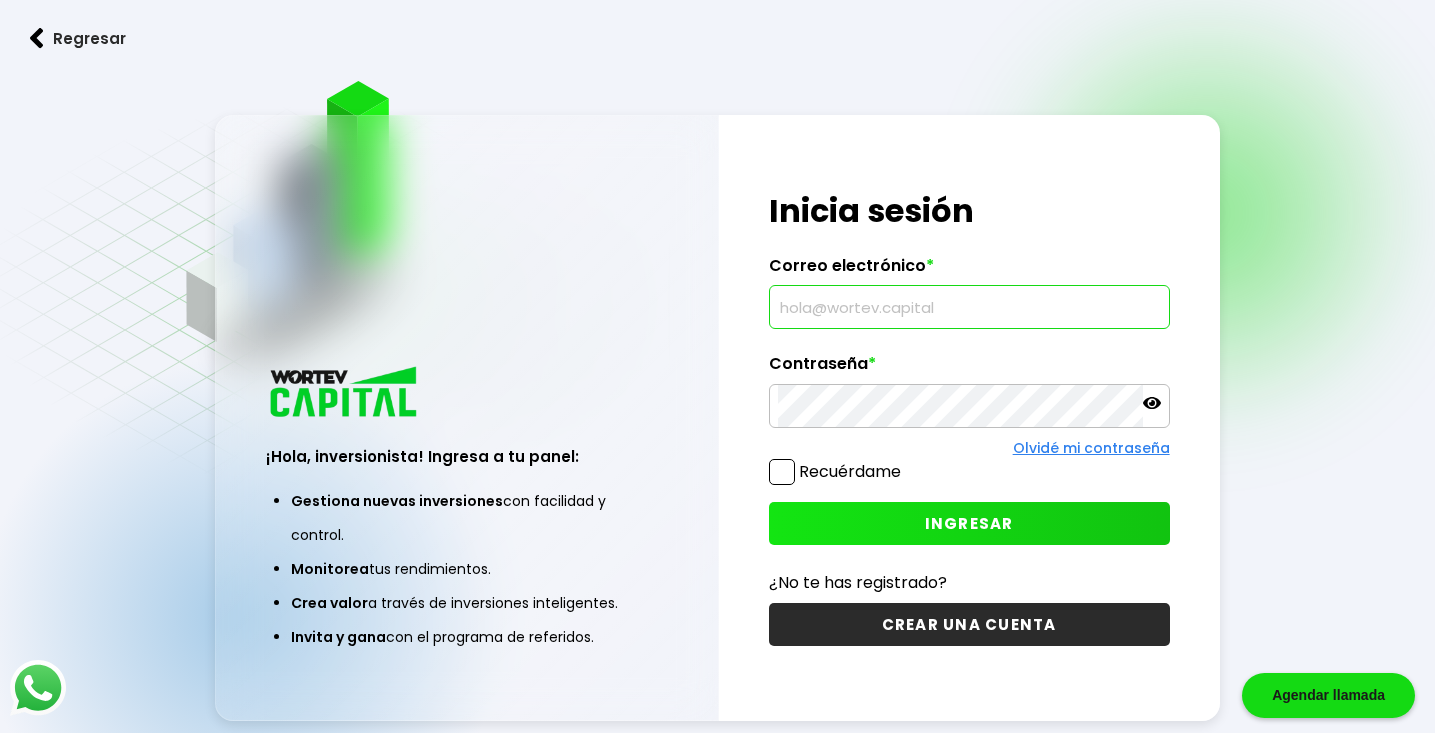 click at bounding box center [969, 307] 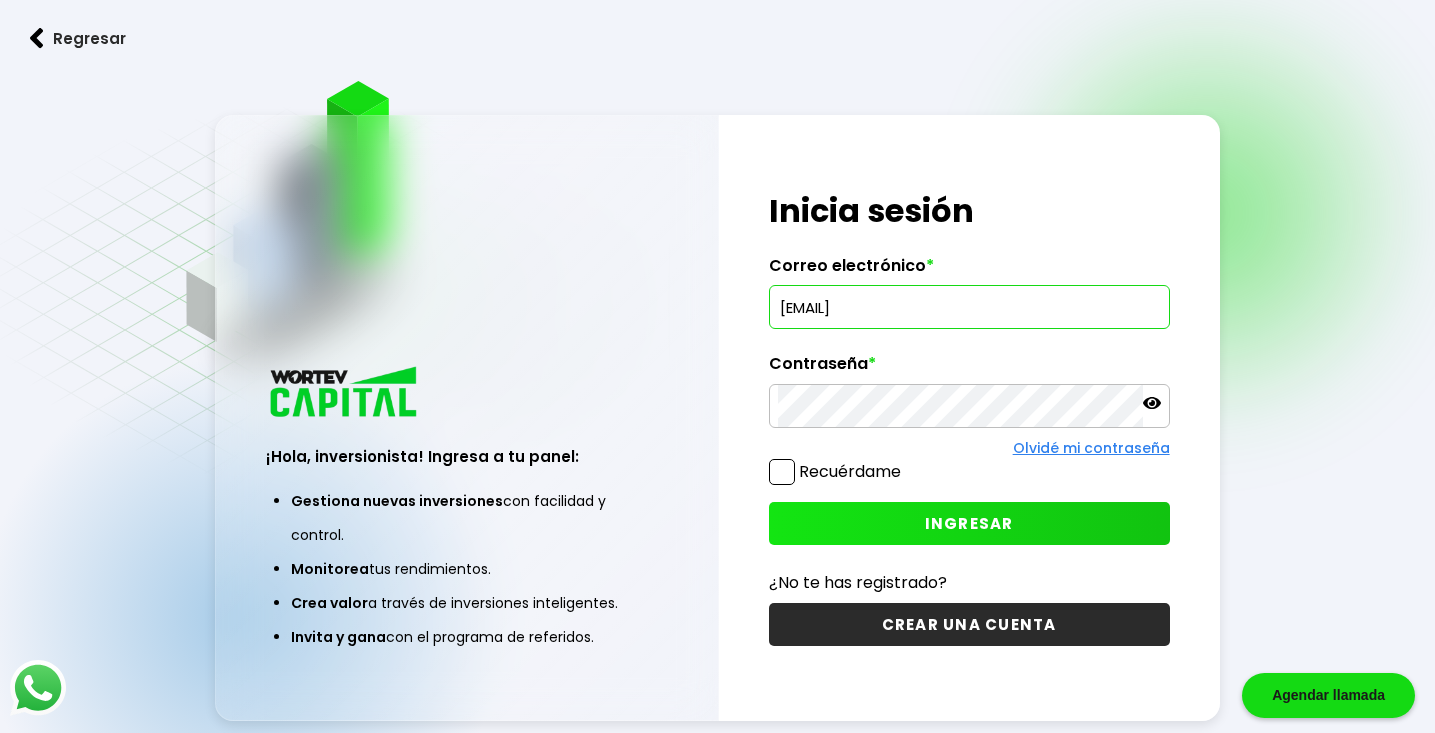 type on "[EMAIL]" 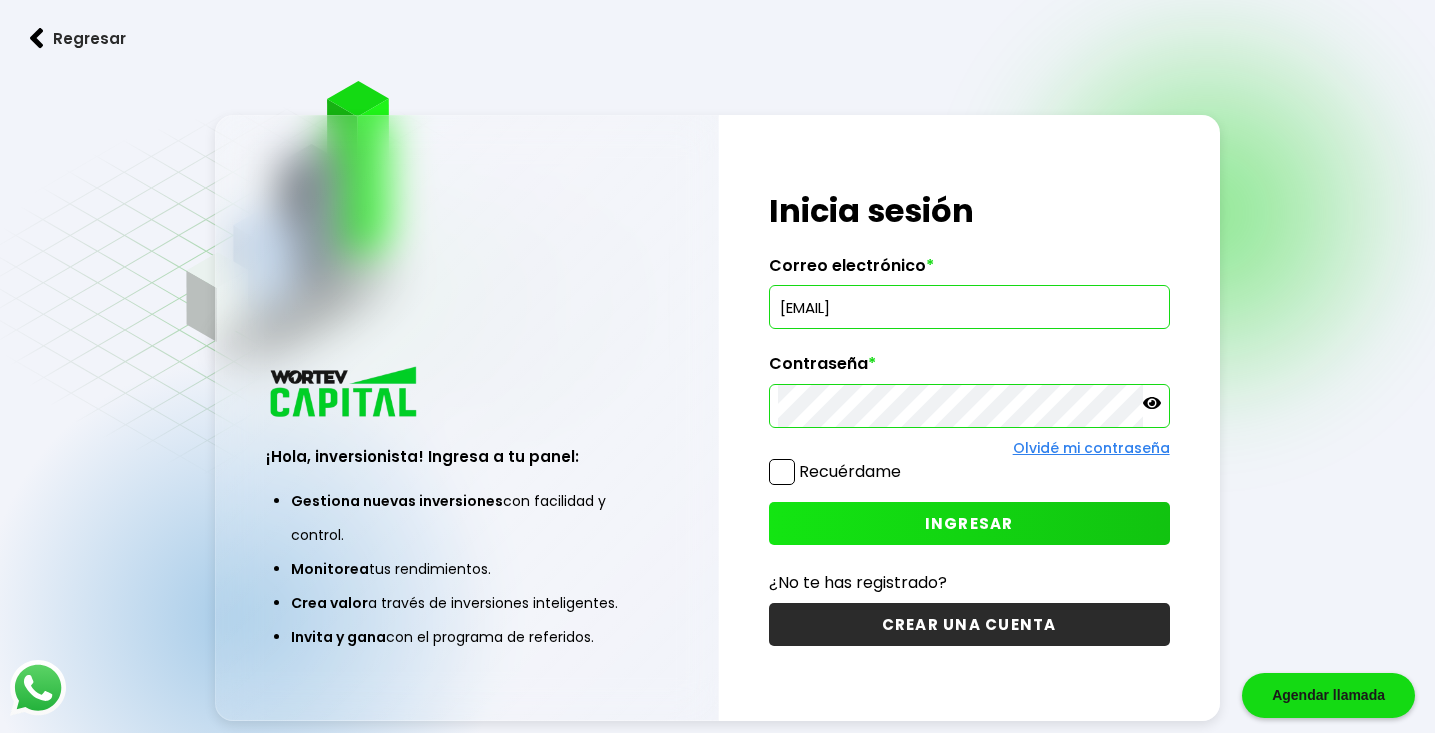 click on "INGRESAR" at bounding box center (969, 523) 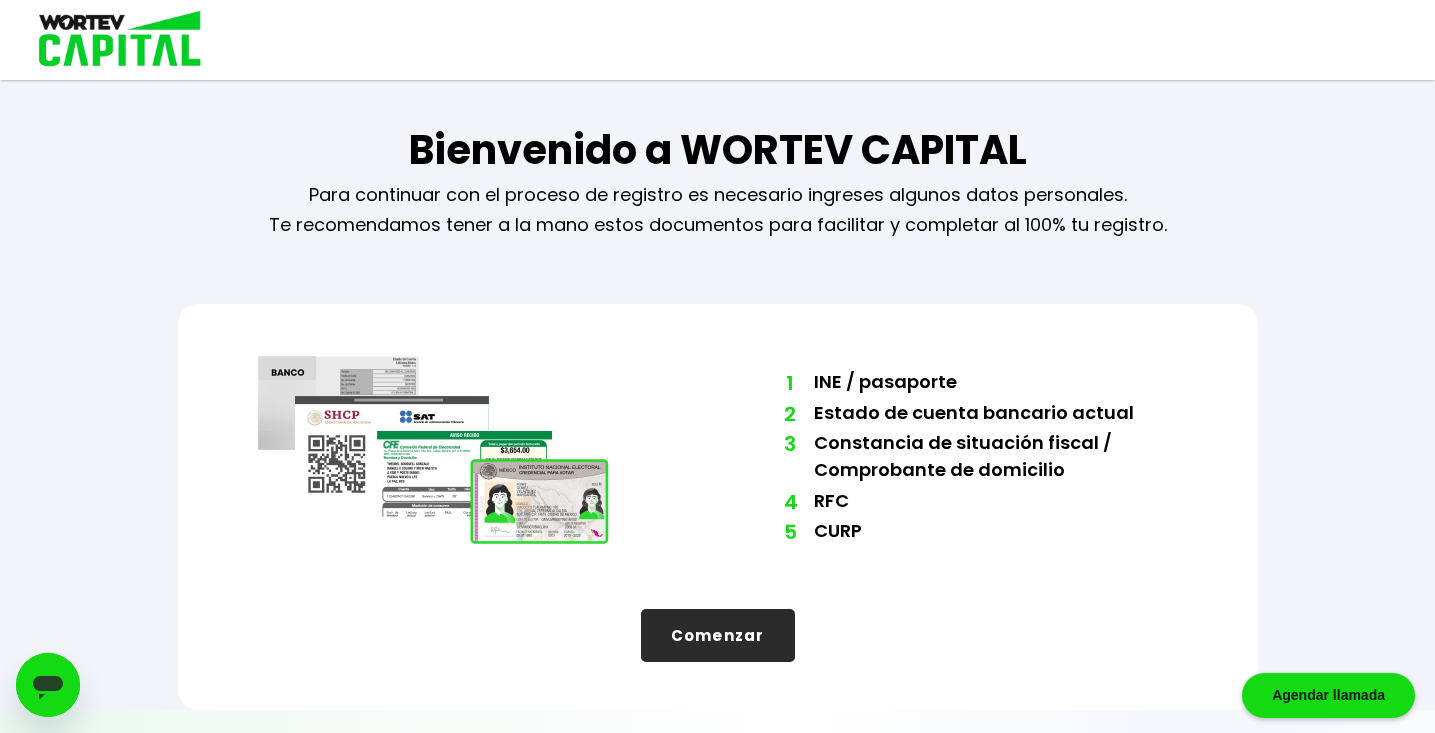 click on "[DOCUMENT_TYPE] INE / [DOCUMENT_TYPE] 2 [DOCUMENT_TYPE] 3 [DOCUMENT_TYPE] / [DOCUMENT_TYPE] 4 [TAX_ID] 5 [NATIONAL_ID] [START_BUTTON]" at bounding box center (718, 507) 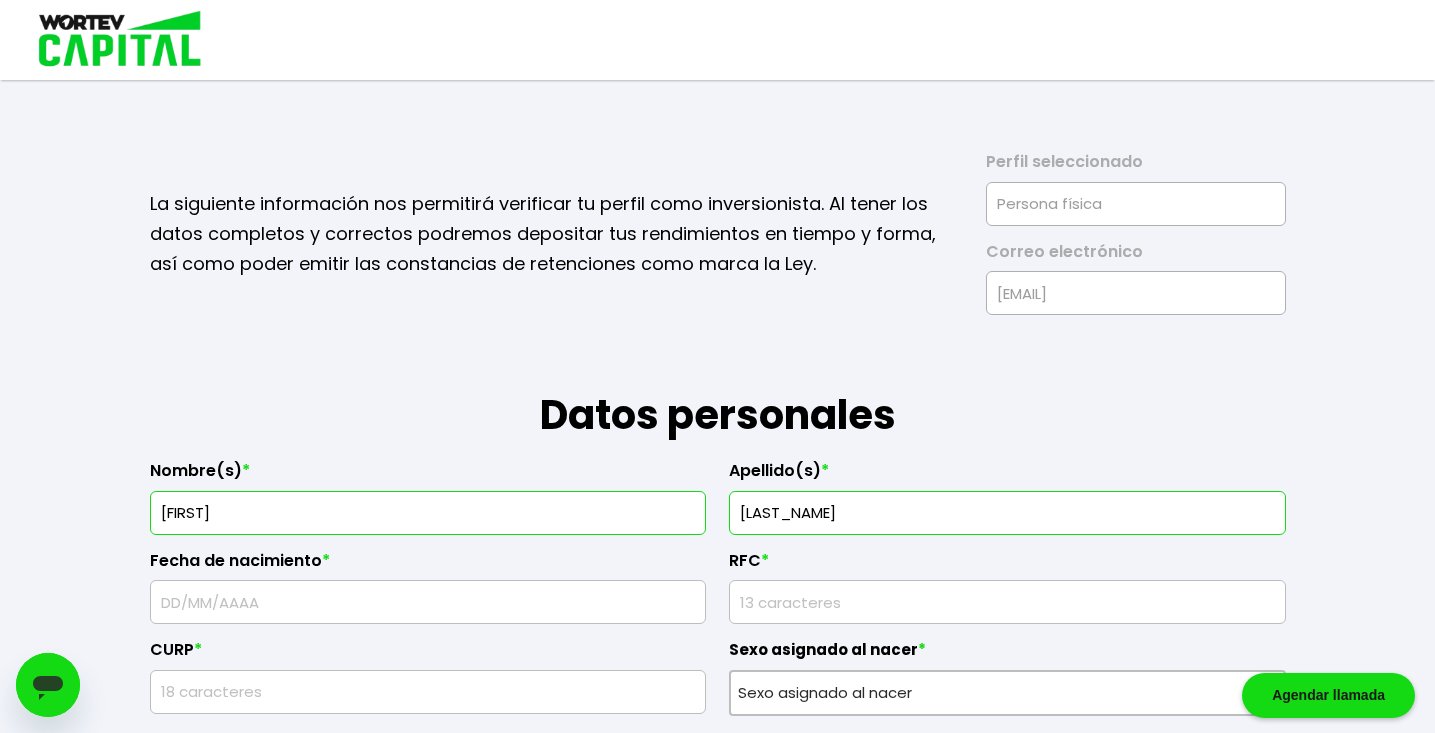 click on "[PERSONAL_DATA] [FIRST_NAME_LABEL] * [FIRST_NAME] [LAST_NAME_LABEL] * [LAST_NAME] [BIRTH_DATE_LABEL] * [TAX_ID_LABEL] * [NATIONAL_ID_LABEL] * [GENDER_LABEL] * [GENDER_OPTION_1] [GENDER_OPTION_2] [GENDER_OPTION_3] [CELL_PHONE_LABEL] * [PHONE] [EDUCATION_LEVEL_LABEL] * [EDUCATION_LEVEL_1] [EDUCATION_LEVEL_2] [EDUCATION_LEVEL_3] [EDUCATION_LEVEL_4] [EDUCATION_LEVEL_5] [OCCUPATION_LABEL] * [FISCAL_ADDRESS_LABEL] [ADDRESS_STATEMENT] [POSTAL_CODE_LABEL] * [STATE_LABEL] * [STATE_SELECTION] [STATE_OPTION_1] [STATE_OPTION_2] [STATE_OPTION_3] [STATE_OPTION_4] [STATE_OPTION_5] [STATE_OPTION_6] [STATE_OPTION_7] [STATE_OPTION_8] [STATE_OPTION_9] [STATE_OPTION_10]" at bounding box center [718, 1749] 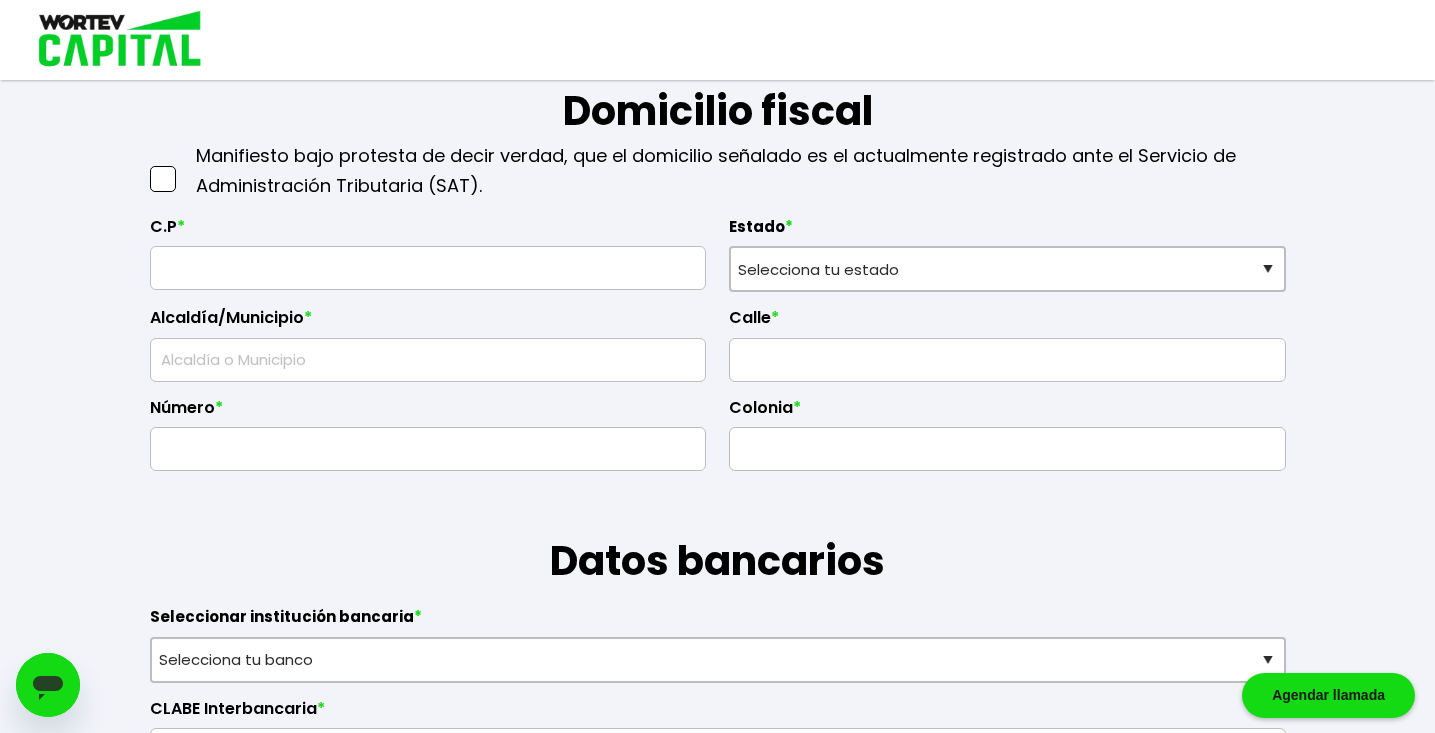 scroll, scrollTop: 920, scrollLeft: 0, axis: vertical 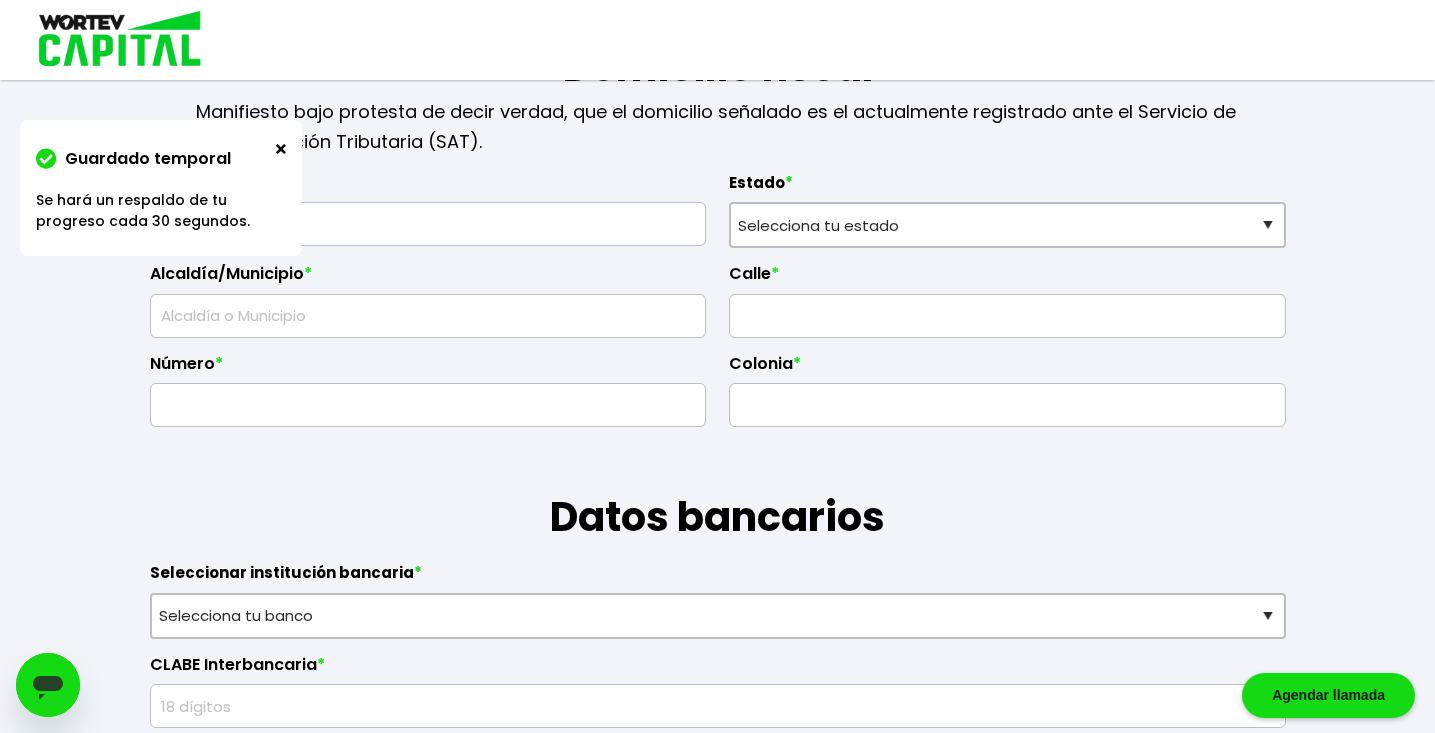 click on "[PERSONAL_DATA] [FIRST_NAME_LABEL] * [FIRST_NAME] [LAST_NAME_LABEL] * [LAST_NAME] [BIRTH_DATE_LABEL] * [TAX_ID_LABEL] * [NATIONAL_ID_LABEL] * [GENDER_LABEL] * [GENDER_OPTION_1] [GENDER_OPTION_2] [GENDER_OPTION_3] [CELL_PHONE_LABEL] * [PHONE] [EDUCATION_LEVEL_LABEL] * [EDUCATION_LEVEL_1] [EDUCATION_LEVEL_2] [EDUCATION_LEVEL_3] [EDUCATION_LEVEL_4] [EDUCATION_LEVEL_5] [OCCUPATION_LABEL] * [FISCAL_ADDRESS_LABEL] [ADDRESS_STATEMENT] [POSTAL_CODE_LABEL] * [STATE_LABEL] * [STATE_SELECTION] [STATE_OPTION_1] [STATE_OPTION_2] [STATE_OPTION_3] [STATE_OPTION_4] [STATE_OPTION_5] [STATE_OPTION_6] [STATE_OPTION_7] [STATE_OPTION_8] [STATE_OPTION_9] [STATE_OPTION_10]" at bounding box center [718, 829] 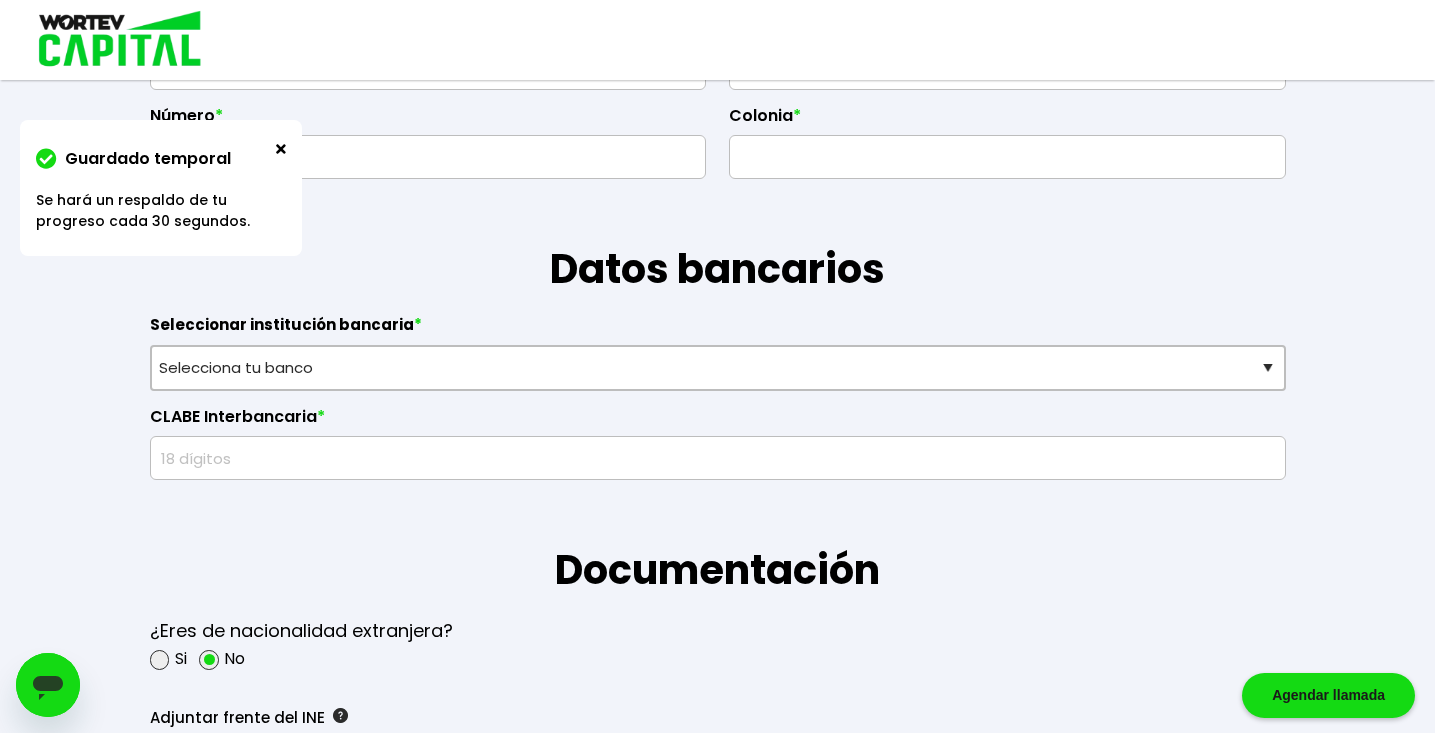 scroll, scrollTop: 1200, scrollLeft: 0, axis: vertical 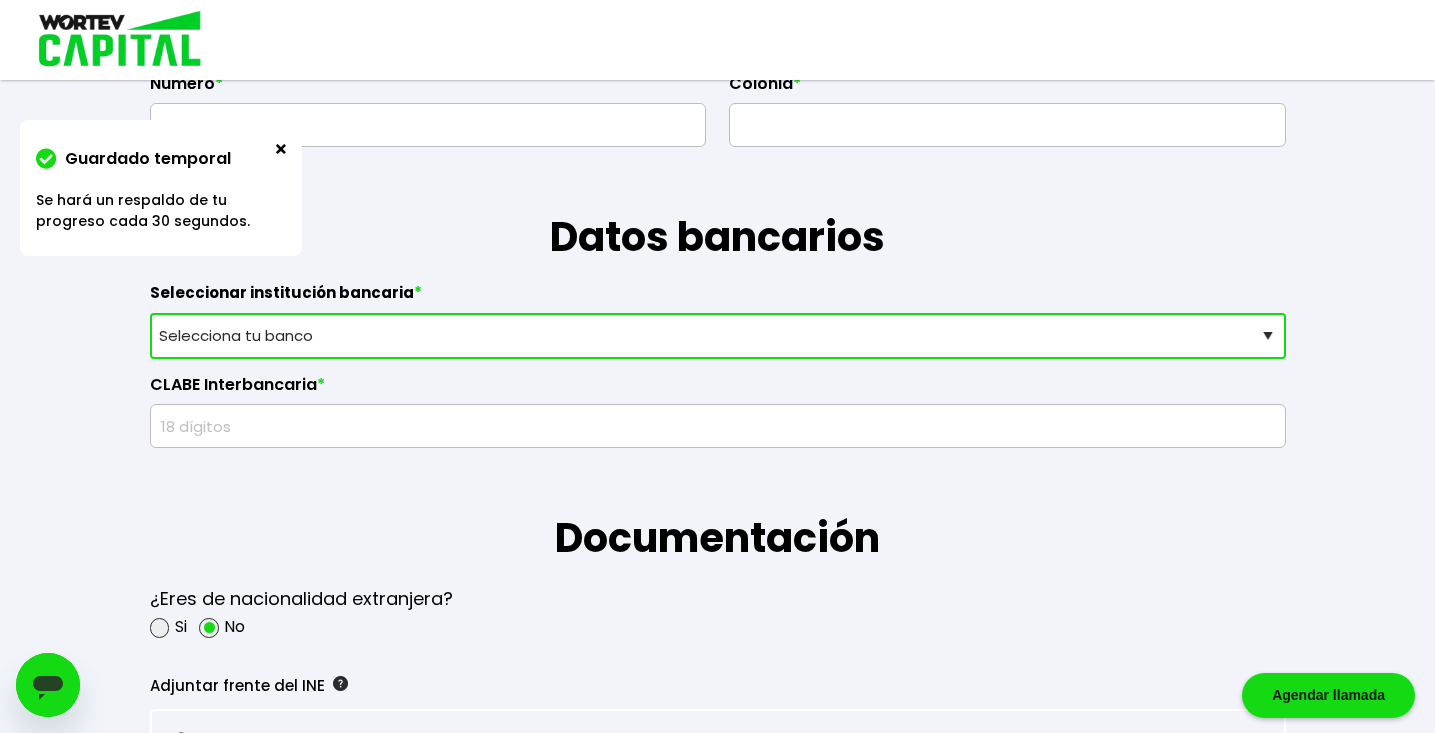 click on "Selecciona tu banco ABC Capital Actinver Afirme Albo ASP Banamex Banbajio Banco Autofin Banco Azteca Banco Bancrea Banco Base Banco Inmobiliario Mexicano Banco Sabadell Banco ve por más Bancoppel Banjercito Bankaool Banorte Banregio Banregio (Hey Banco) Bansefi Bansi BBVA Bancomer Bineo Caja Morelia Valladolid Caja Popular Mexicana Caja Yanga CIBanco Compartamos Banco CONSUBANCO Cuenca Finsus Fondeadora Grupo Financiero MULTIVA HSBC Inbursa INTERCAM Banco INVEX IXE Klar Alternativos ku-bo Financiero, S.A. de C.V. Mercado Pago Mifel Nu Bank Santander Scotiabank Stori STP Uala Otro" at bounding box center [718, 336] 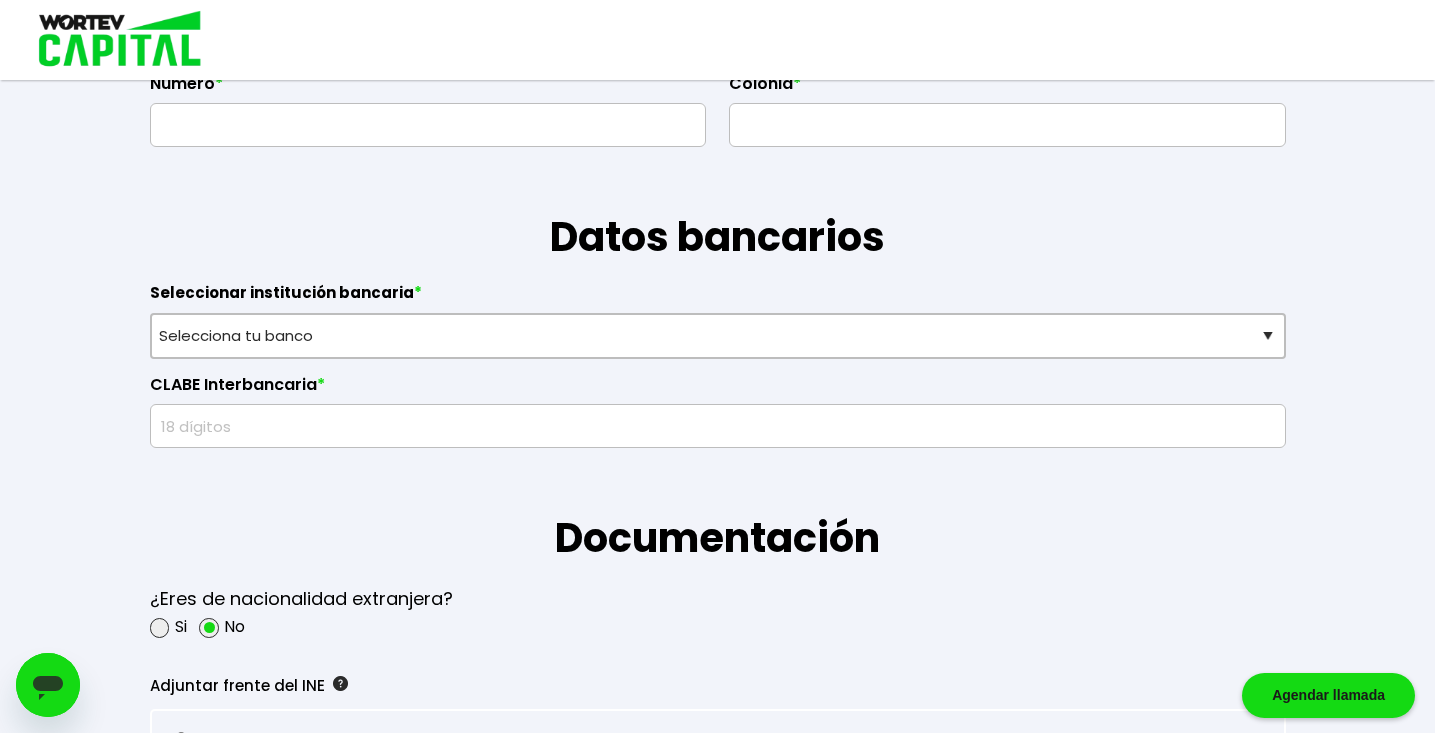 click on "Documentación" at bounding box center (718, 508) 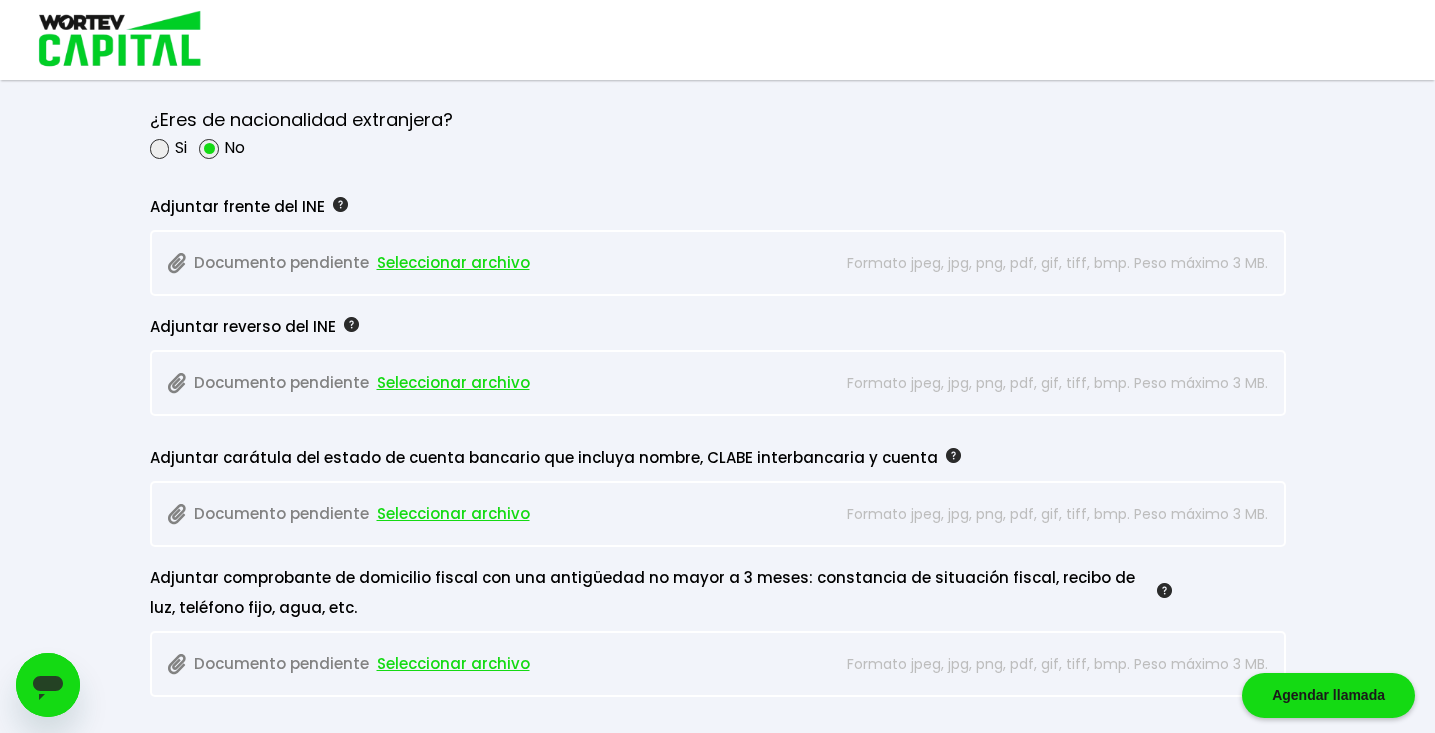 scroll, scrollTop: 1680, scrollLeft: 0, axis: vertical 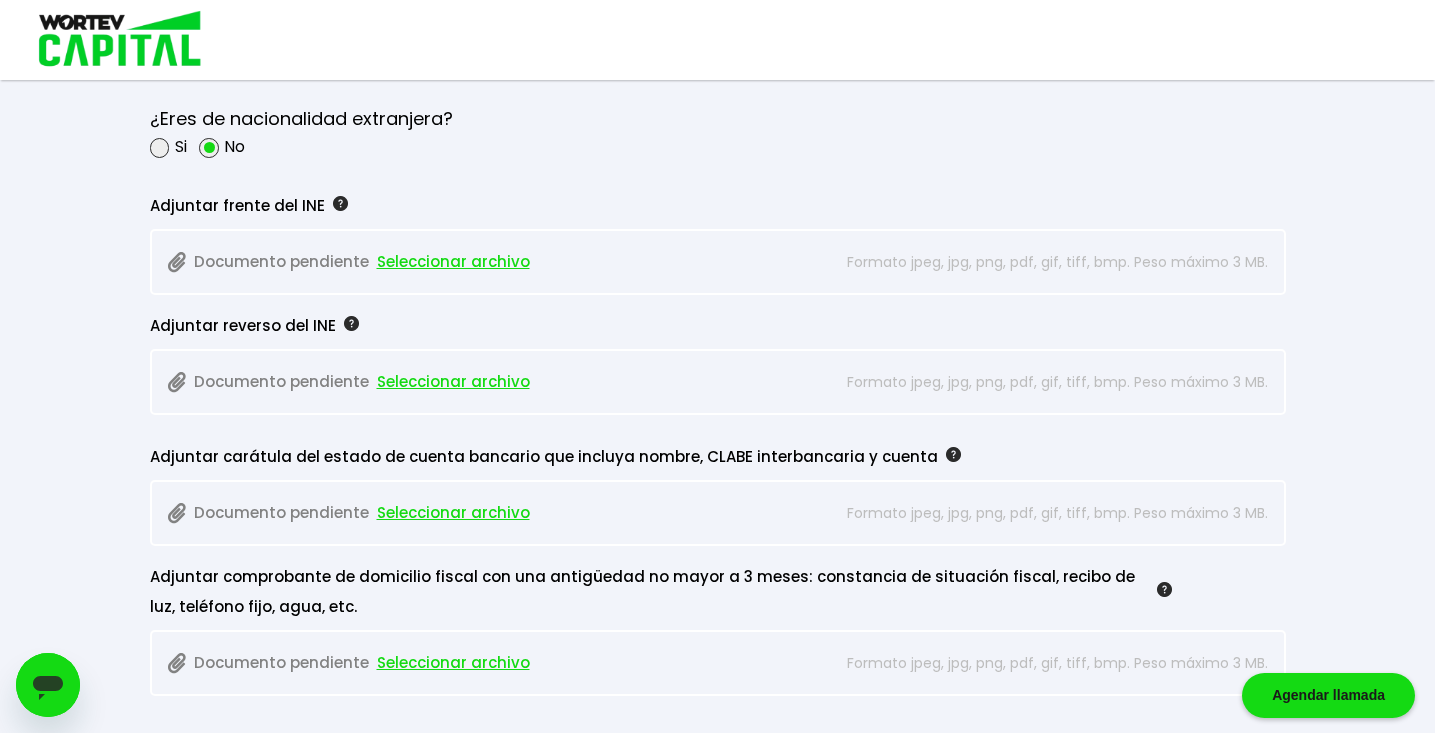 click on "[PERSONAL_DATA] [FIRST_NAME_LABEL] * [FIRST_NAME] [LAST_NAME_LABEL] * [LAST_NAME] [BIRTH_DATE_LABEL] * [TAX_ID_LABEL] * [NATIONAL_ID_LABEL] * [GENDER_LABEL] * [GENDER_OPTION_1] [GENDER_OPTION_2] [GENDER_OPTION_3] [CELL_PHONE_LABEL] * [PHONE] [EDUCATION_LEVEL_LABEL] * [EDUCATION_LEVEL_1] [EDUCATION_LEVEL_2] [EDUCATION_LEVEL_3] [EDUCATION_LEVEL_4] [EDUCATION_LEVEL_5] [OCCUPATION_LABEL] * [FISCAL_ADDRESS_LABEL] [ADDRESS_STATEMENT] [POSTAL_CODE_LABEL] * [STATE_LABEL] * [STATE_SELECTION] [STATE_OPTION_1] [STATE_OPTION_2] [STATE_OPTION_3]" at bounding box center [717, 9] 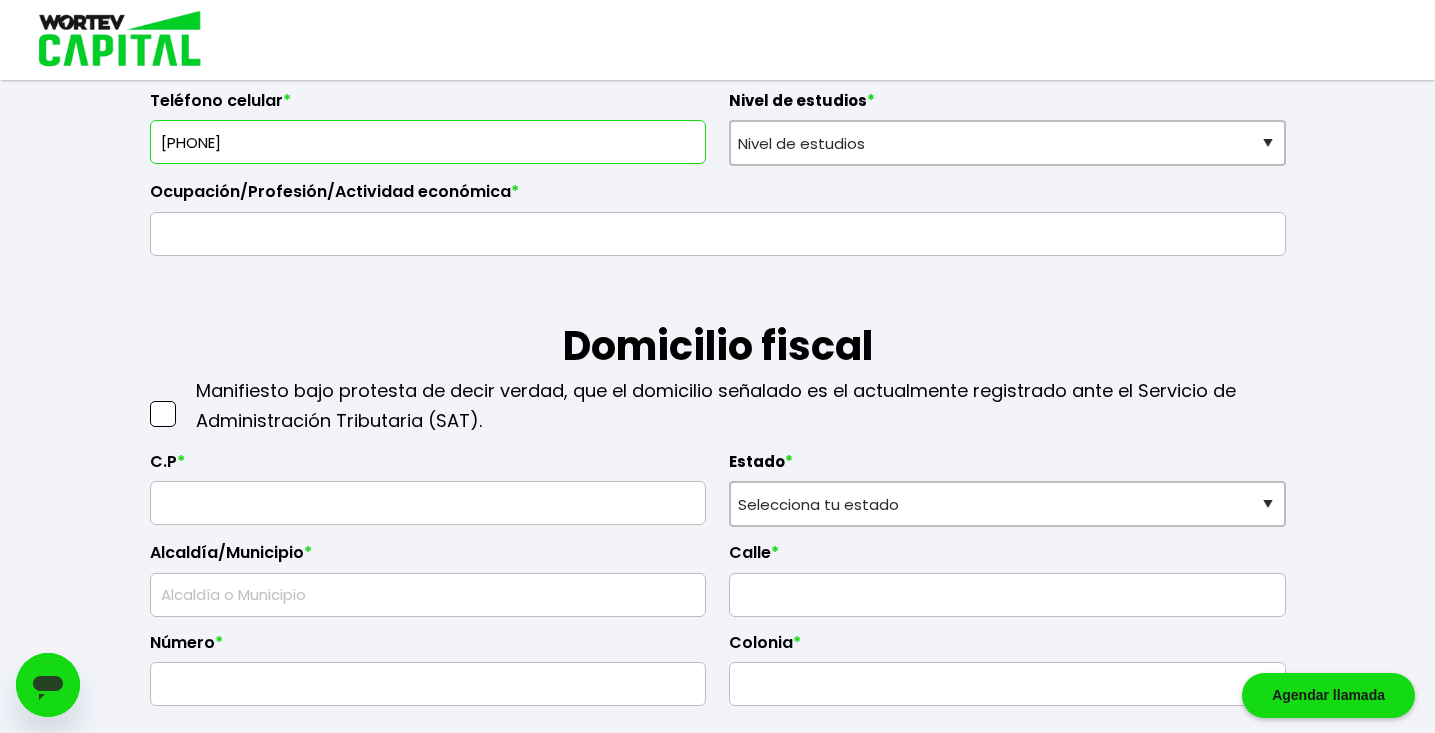 scroll, scrollTop: 640, scrollLeft: 0, axis: vertical 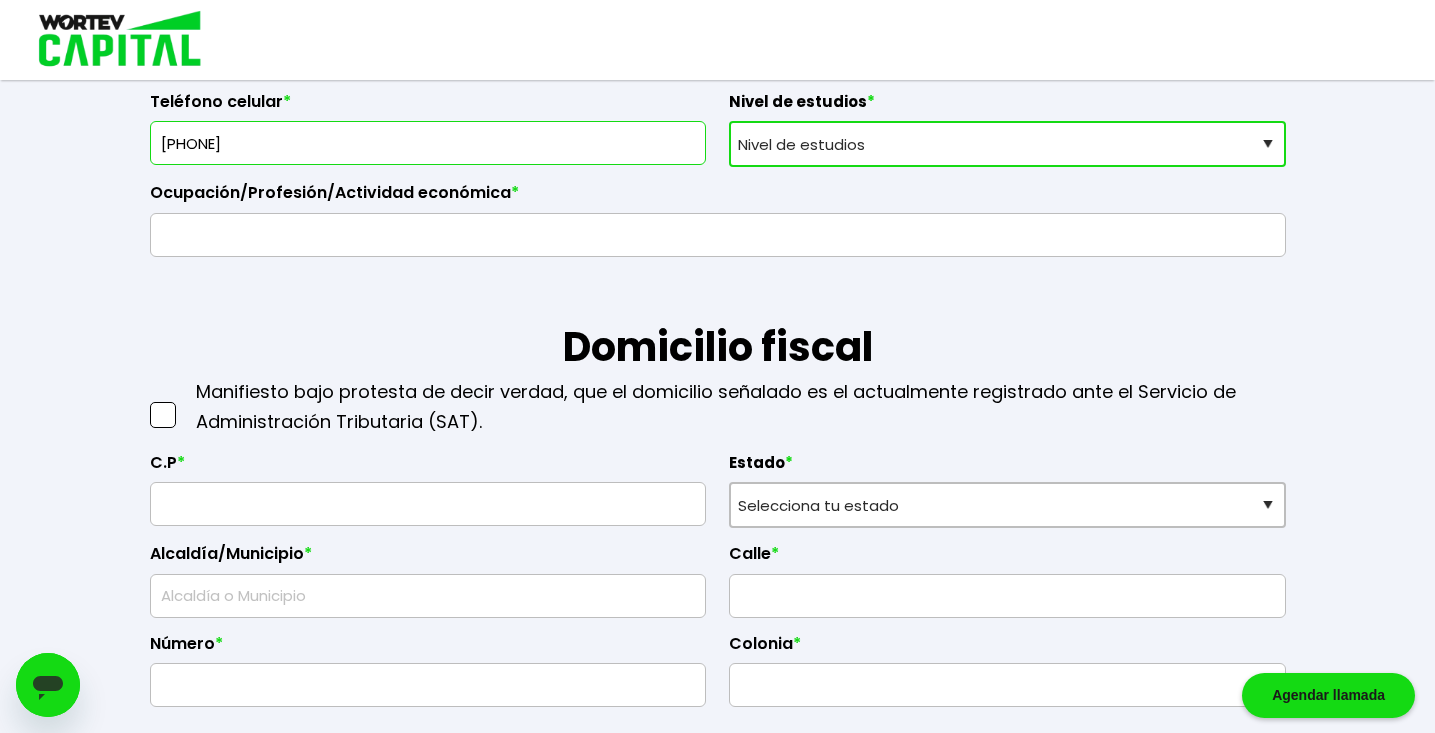 click on "Nivel de estudios Primaria Secundaria Bachillerato Licenciatura Posgrado" at bounding box center [1007, 144] 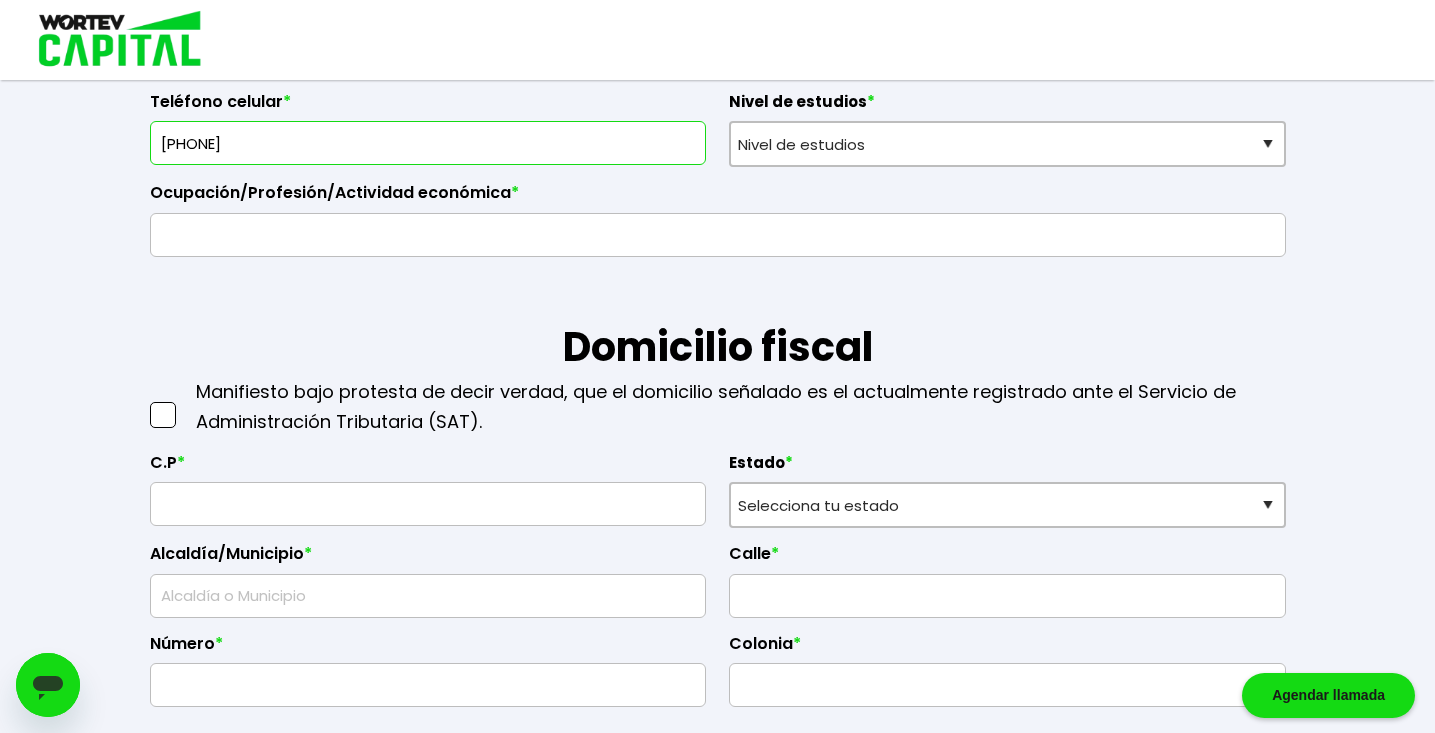click on "[PERSONAL_DATA] [FIRST_NAME_LABEL] * [FIRST_NAME] [LAST_NAME_LABEL] * [LAST_NAME] [BIRTH_DATE_LABEL] * [TAX_ID_LABEL] * [NATIONAL_ID_LABEL] * [GENDER_LABEL] * [GENDER_OPTION_1] [GENDER_OPTION_2] [GENDER_OPTION_3] [CELL_PHONE_LABEL] * [PHONE] [EDUCATION_LEVEL_LABEL] * [EDUCATION_LEVEL_1] [EDUCATION_LEVEL_2] [EDUCATION_LEVEL_3] [EDUCATION_LEVEL_4] [EDUCATION_LEVEL_5] [OCCUPATION_LABEL] * [FISCAL_ADDRESS_LABEL] [ADDRESS_STATEMENT] [POSTAL_CODE_LABEL] * [STATE_LABEL] * [STATE_SELECTION] [STATE_OPTION_1] [STATE_OPTION_2] [STATE_OPTION_3] [STATE_OPTION_4] [STATE_OPTION_5] [STATE_OPTION_6] [STATE_OPTION_7] [STATE_OPTION_8] [STATE_OPTION_9] [STATE_OPTION_10]" at bounding box center [718, 1109] 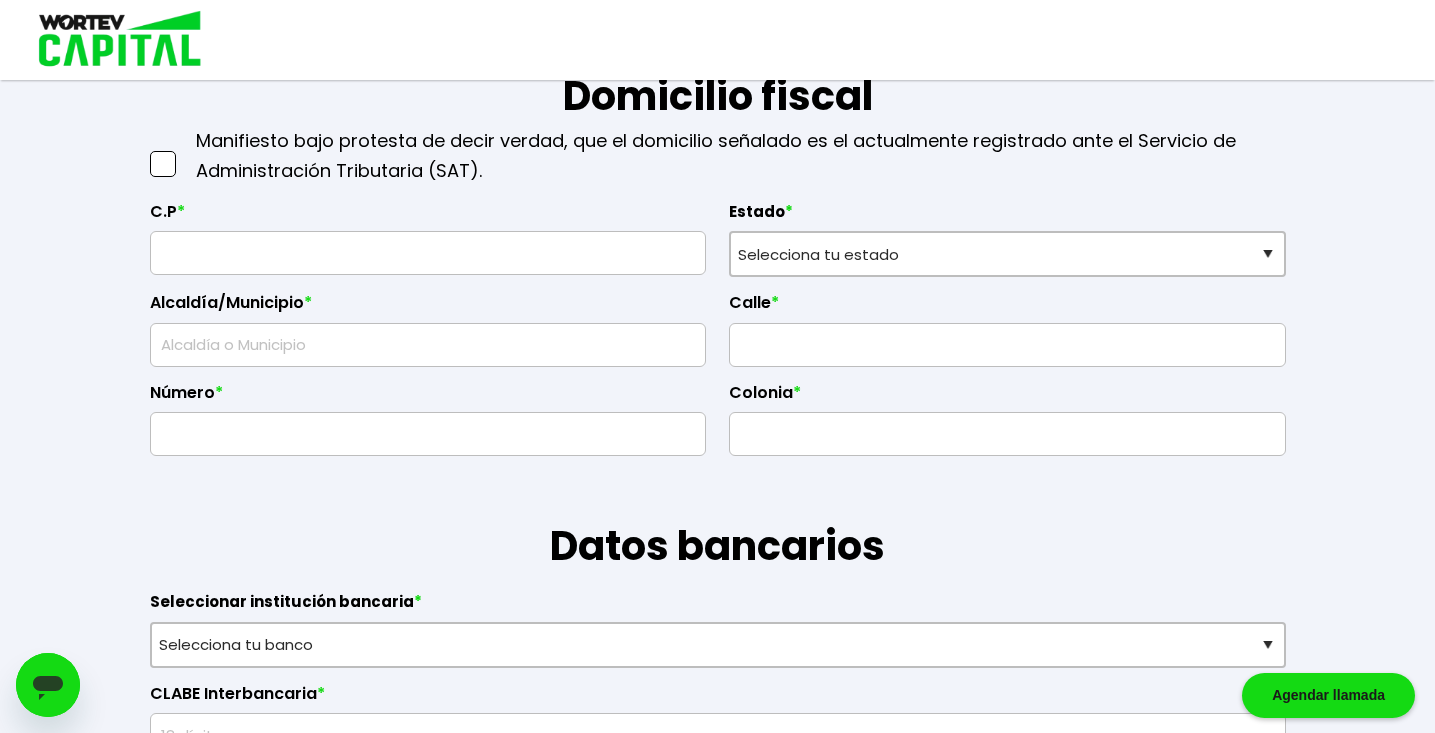 scroll, scrollTop: 920, scrollLeft: 0, axis: vertical 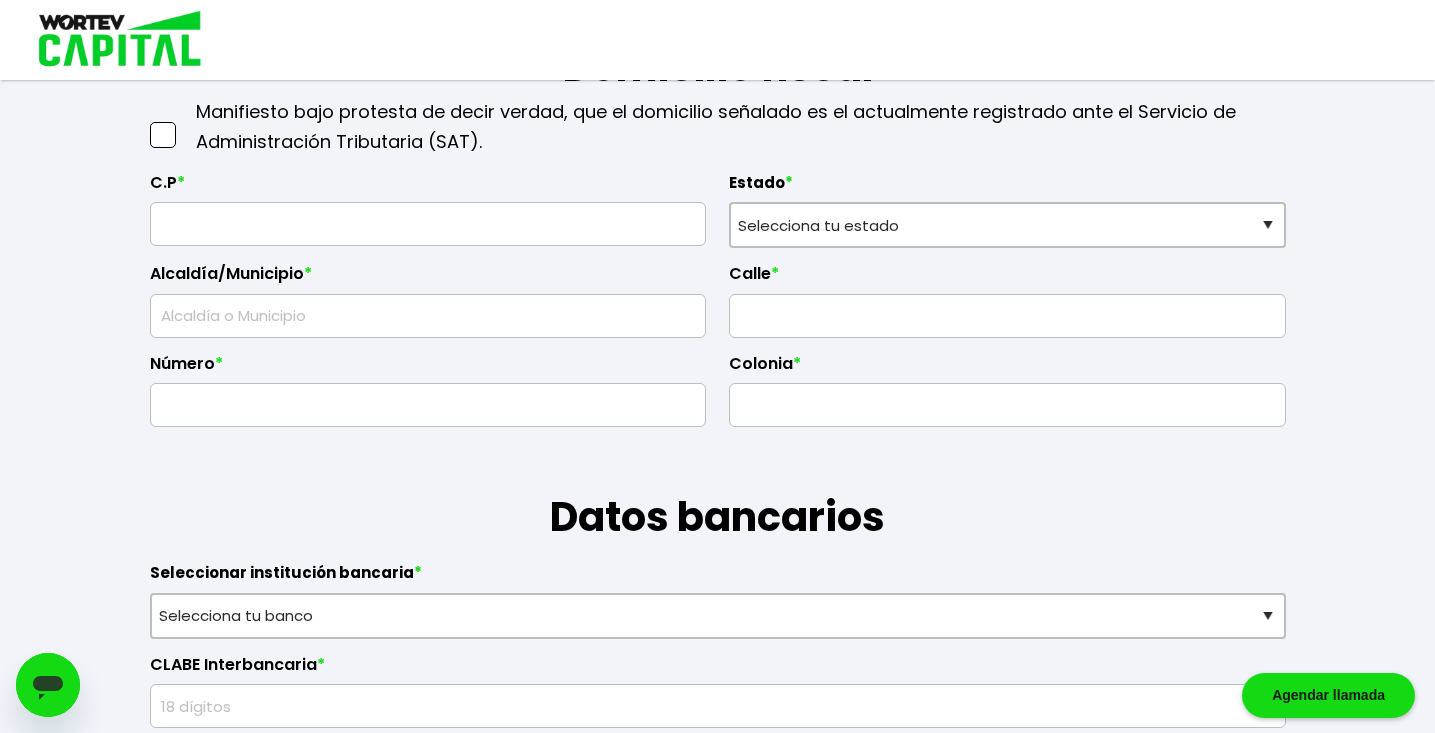 click on "[PERSONAL_DATA] [FIRST_NAME_LABEL] * [FIRST_NAME] [LAST_NAME_LABEL] * [LAST_NAME] [BIRTH_DATE_LABEL] * [TAX_ID_LABEL] * [NATIONAL_ID_LABEL] * [GENDER_LABEL] * [GENDER_OPTION_1] [GENDER_OPTION_2] [GENDER_OPTION_3] [CELL_PHONE_LABEL] * [PHONE] [EDUCATION_LEVEL_LABEL] * [EDUCATION_LEVEL_1] [EDUCATION_LEVEL_2] [EDUCATION_LEVEL_3] [EDUCATION_LEVEL_4] [EDUCATION_LEVEL_5] [OCCUPATION_LABEL] * [FISCAL_ADDRESS_LABEL] [ADDRESS_STATEMENT] [POSTAL_CODE_LABEL] * [STATE_LABEL] * [STATE_SELECTION] [STATE_OPTION_1] [STATE_OPTION_2] [STATE_OPTION_3]" at bounding box center (717, 769) 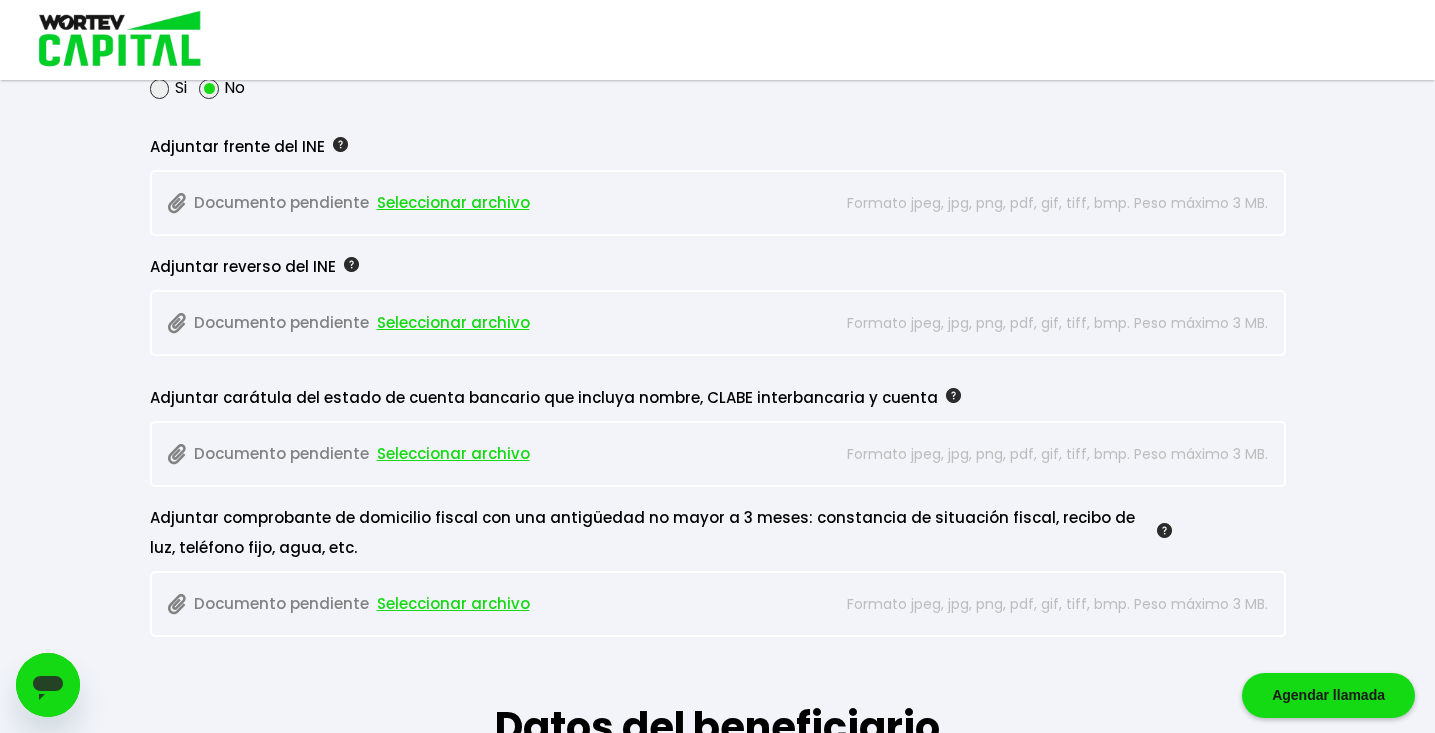 scroll, scrollTop: 1760, scrollLeft: 0, axis: vertical 